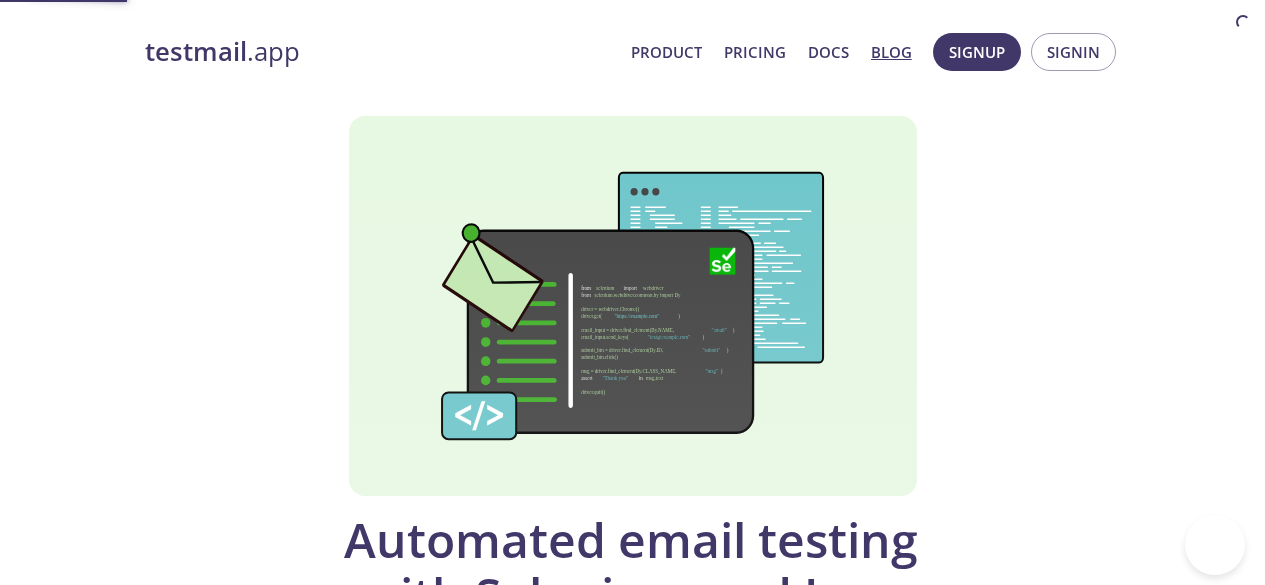 scroll, scrollTop: 0, scrollLeft: 0, axis: both 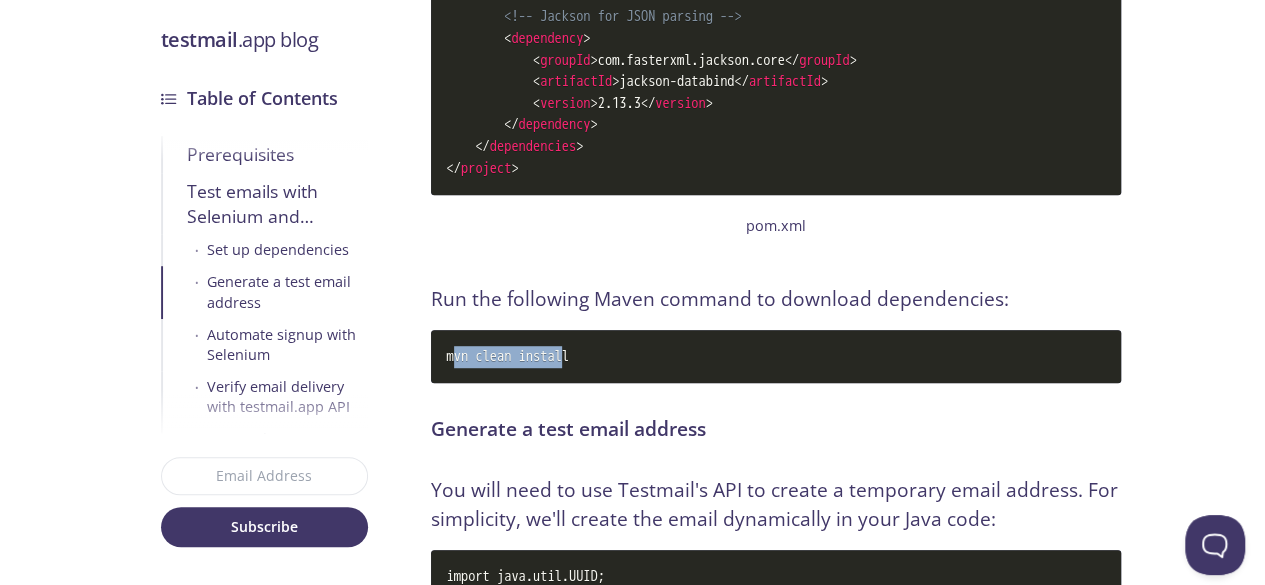 drag, startPoint x: 458, startPoint y: 331, endPoint x: 657, endPoint y: 336, distance: 199.0628 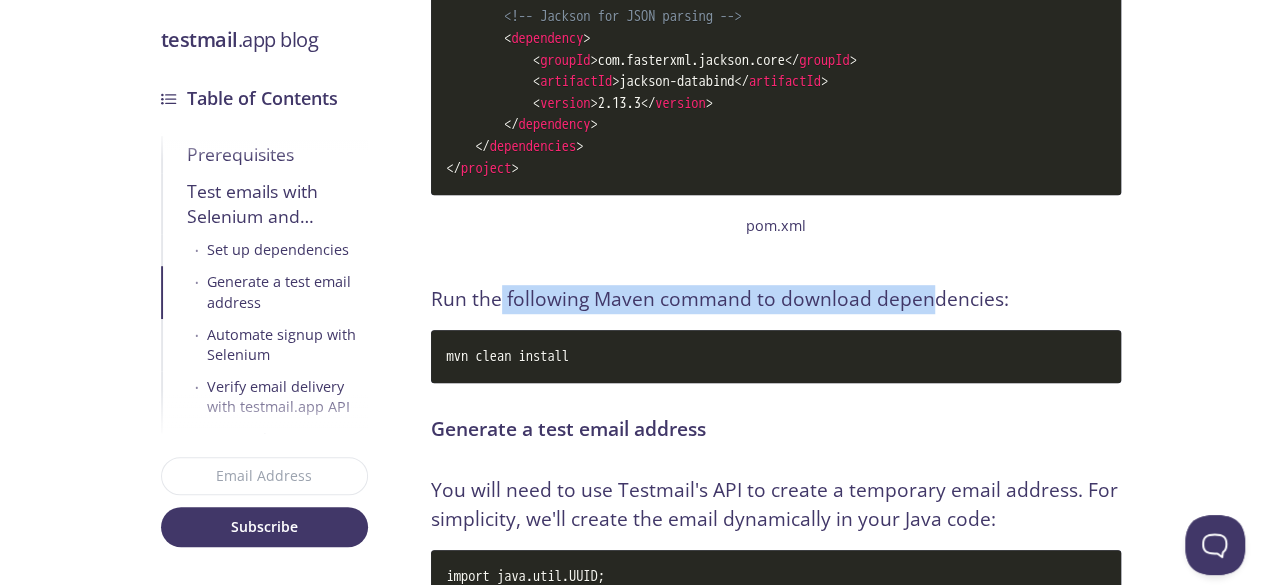 drag, startPoint x: 501, startPoint y: 271, endPoint x: 1028, endPoint y: 285, distance: 527.1859 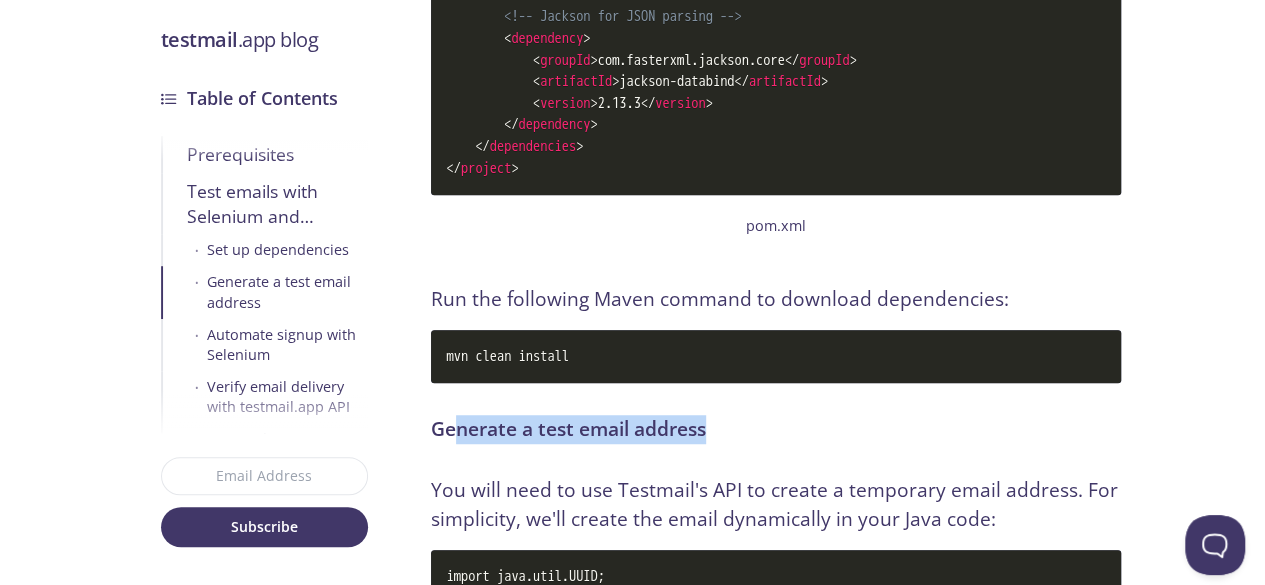 drag, startPoint x: 458, startPoint y: 396, endPoint x: 788, endPoint y: 399, distance: 330.01364 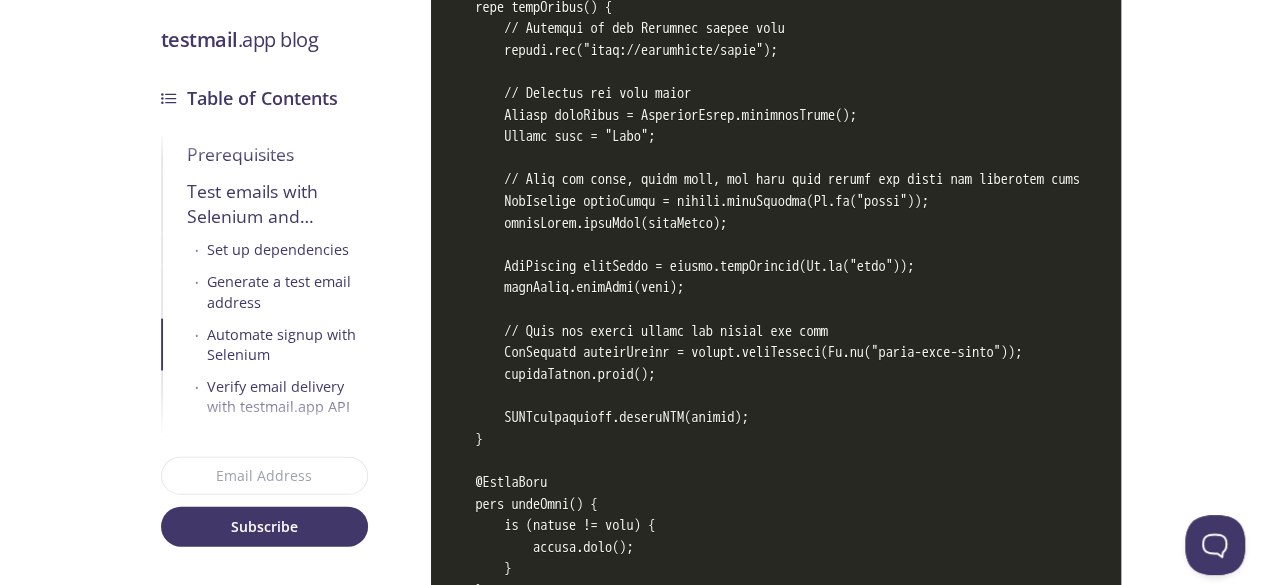 scroll, scrollTop: 5866, scrollLeft: 0, axis: vertical 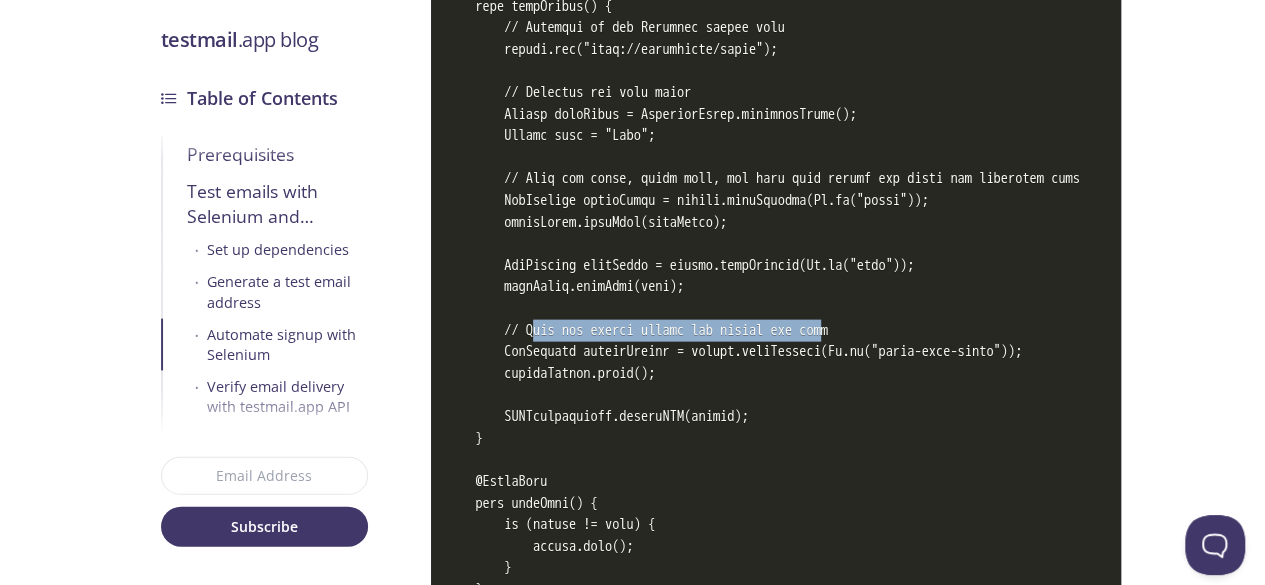 drag, startPoint x: 539, startPoint y: 304, endPoint x: 856, endPoint y: 305, distance: 317.0016 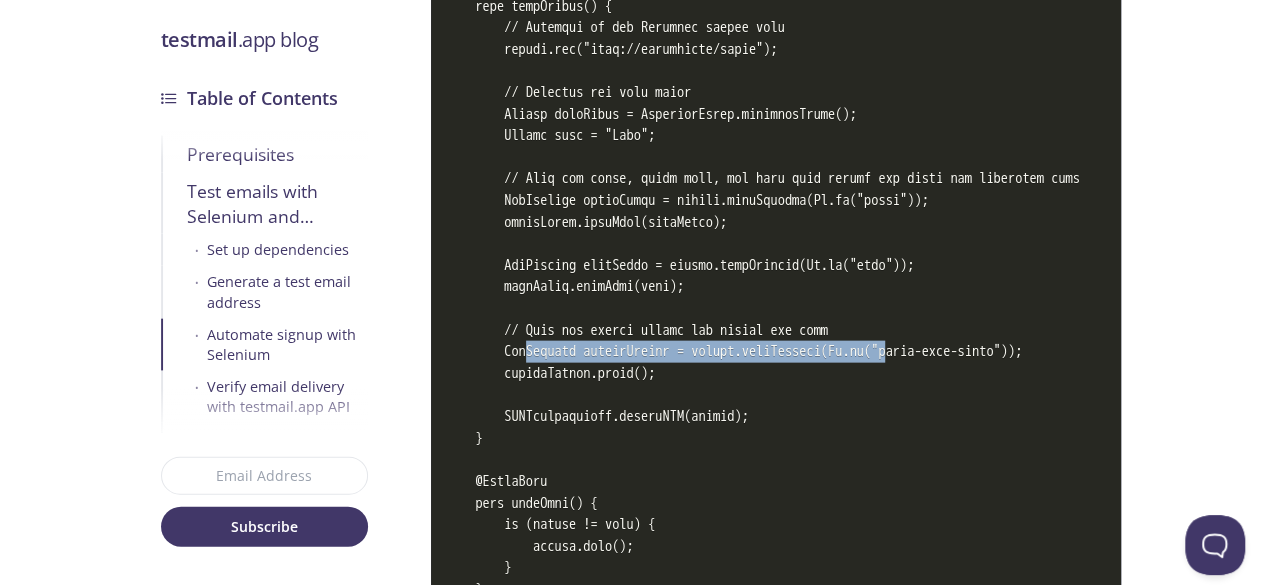 drag, startPoint x: 530, startPoint y: 328, endPoint x: 932, endPoint y: 327, distance: 402.00125 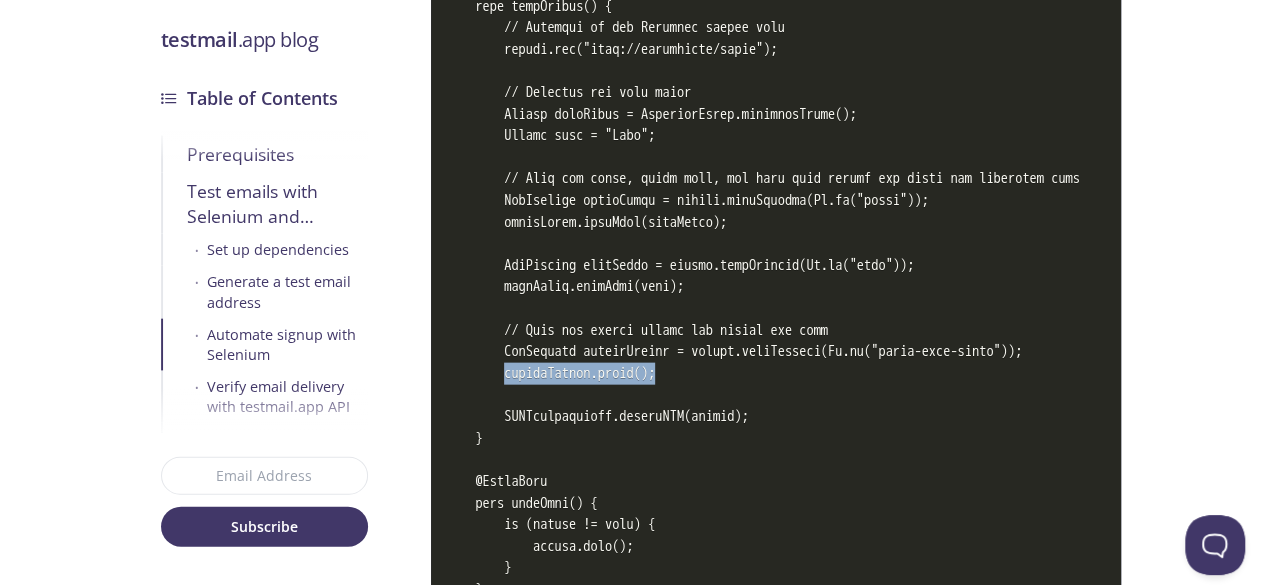 drag, startPoint x: 508, startPoint y: 343, endPoint x: 694, endPoint y: 345, distance: 186.01076 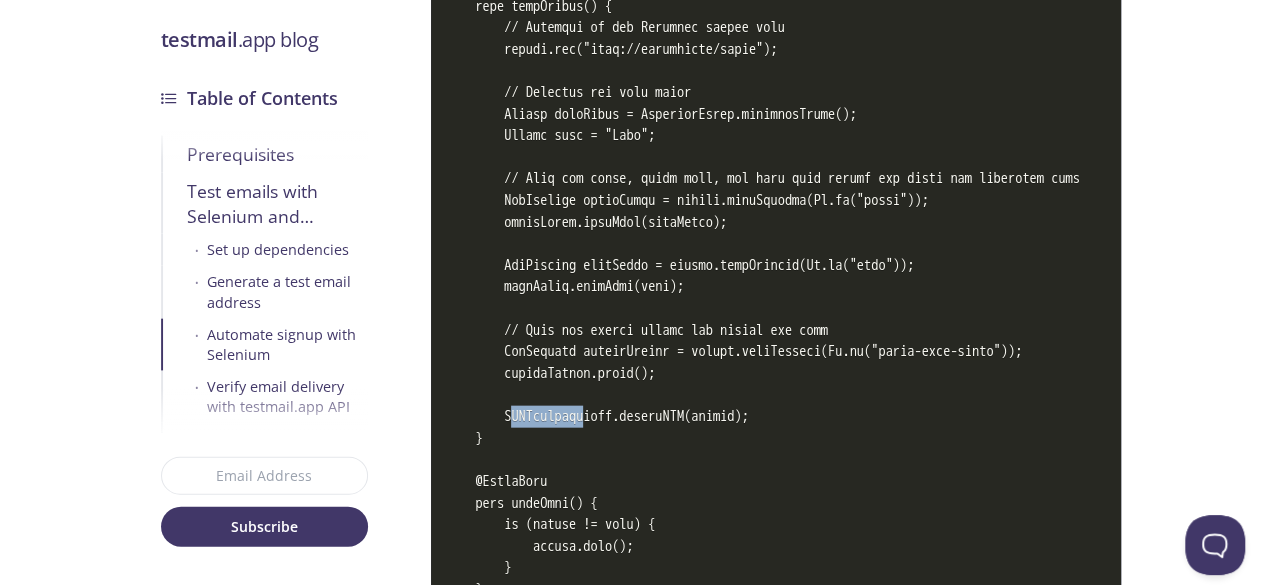 drag, startPoint x: 514, startPoint y: 394, endPoint x: 598, endPoint y: 394, distance: 84 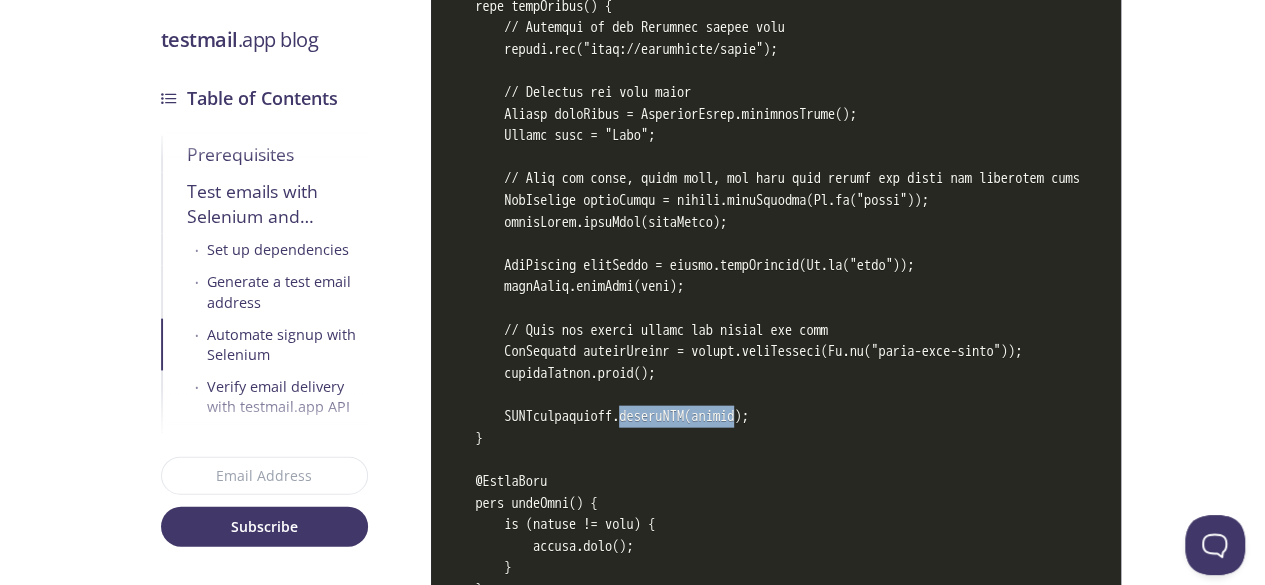 drag, startPoint x: 637, startPoint y: 391, endPoint x: 781, endPoint y: 393, distance: 144.01389 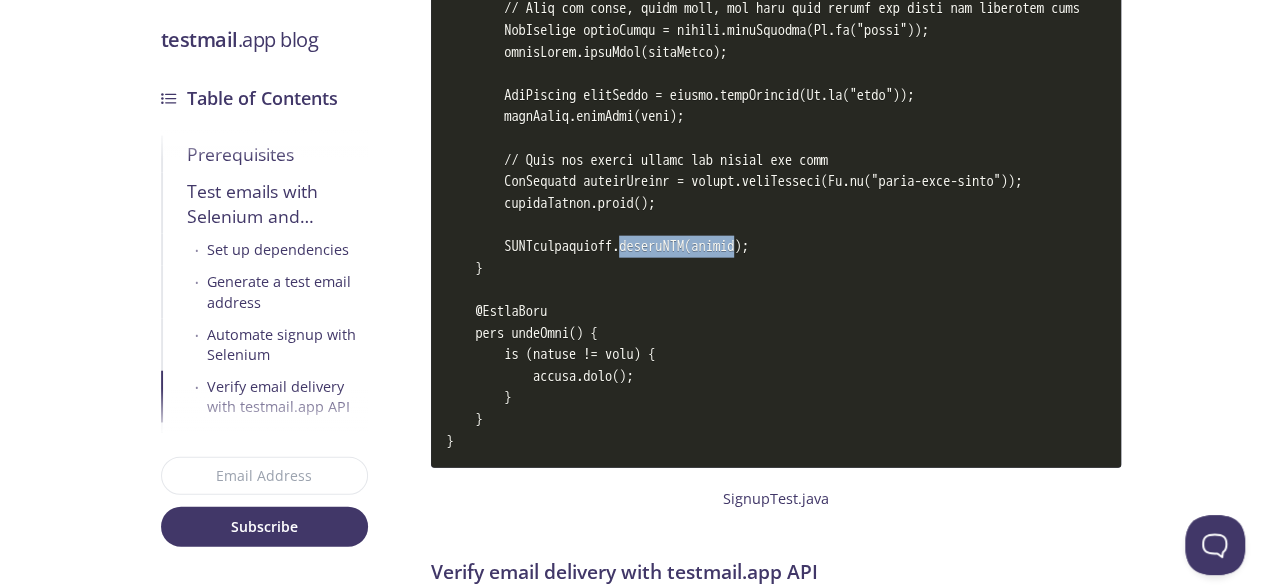 scroll, scrollTop: 6133, scrollLeft: 0, axis: vertical 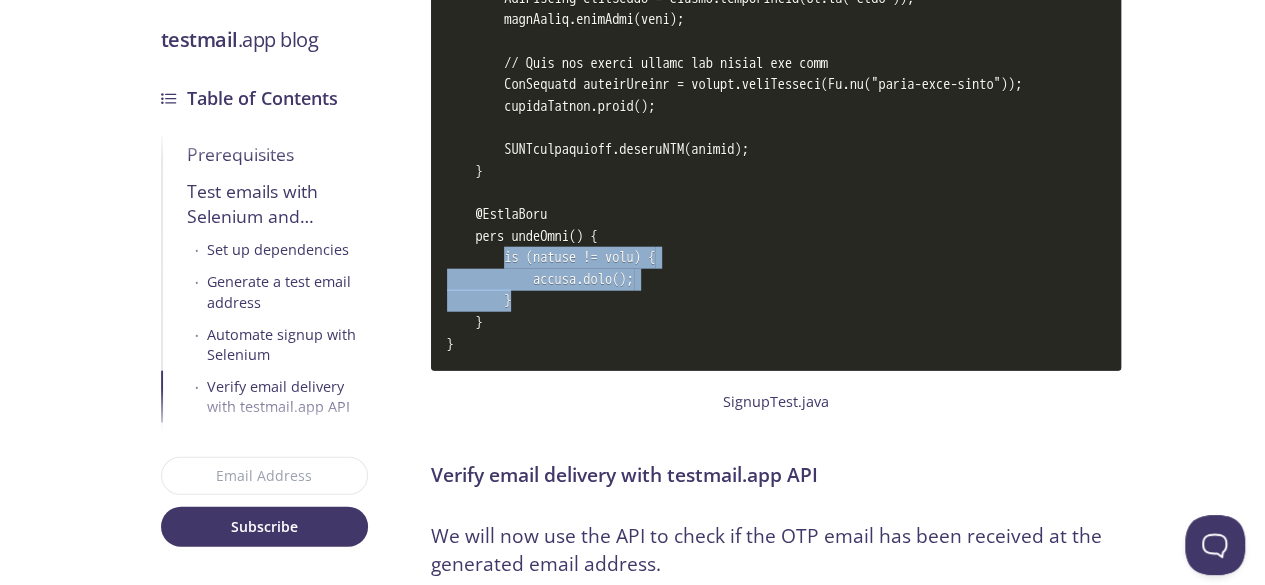 drag, startPoint x: 510, startPoint y: 231, endPoint x: 667, endPoint y: 271, distance: 162.01543 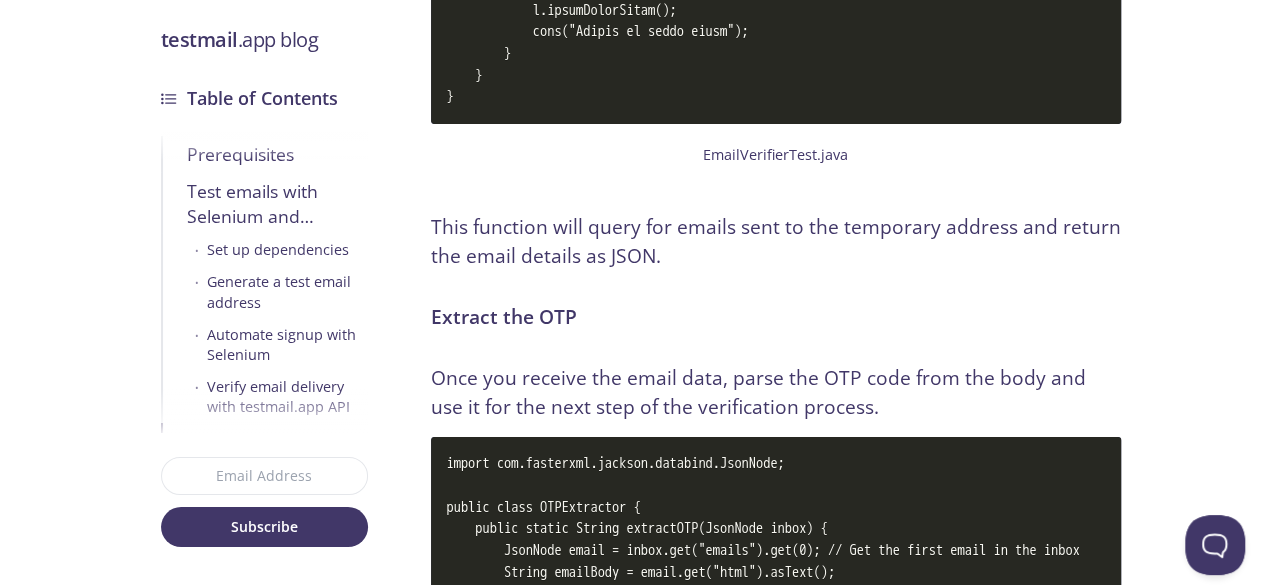 scroll, scrollTop: 7466, scrollLeft: 0, axis: vertical 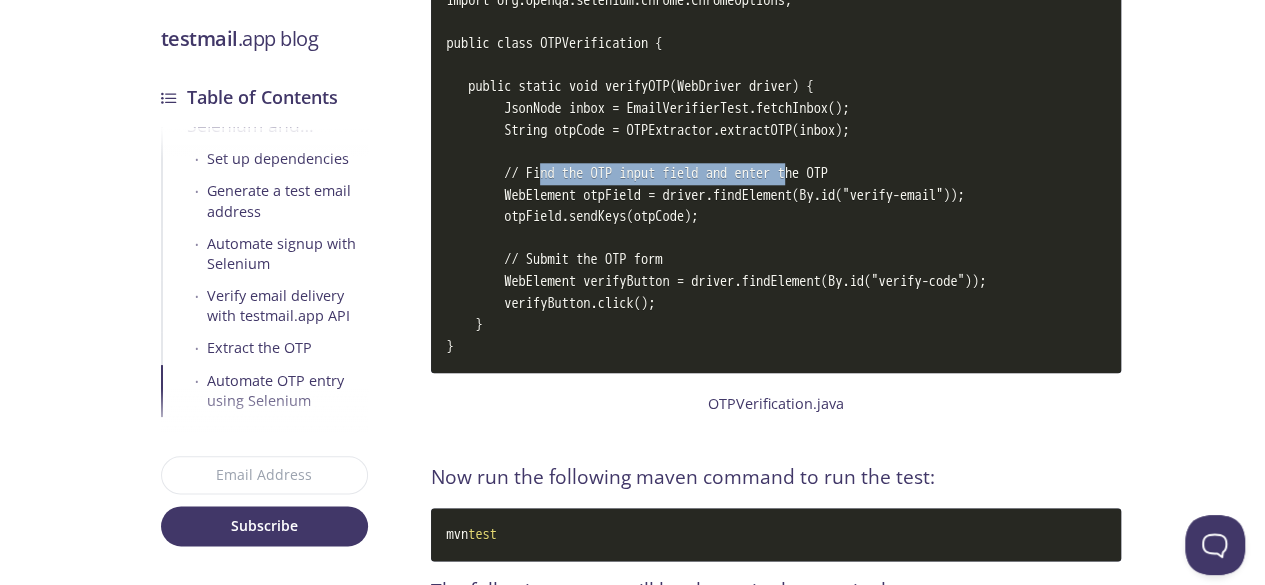 drag, startPoint x: 548, startPoint y: 170, endPoint x: 837, endPoint y: 169, distance: 289.00174 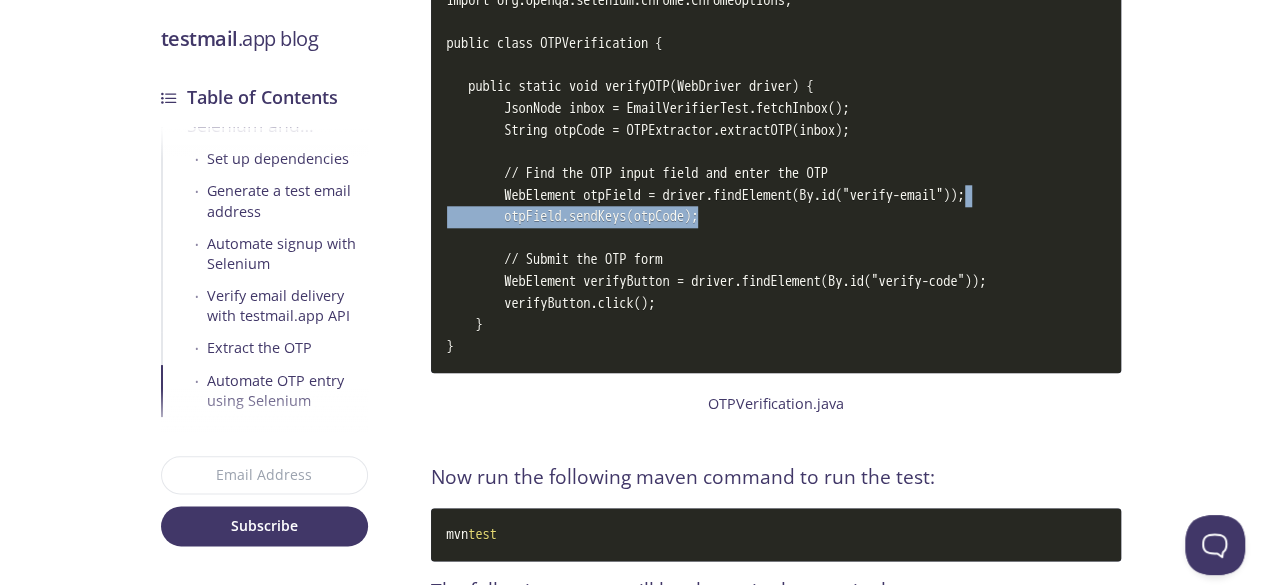 drag, startPoint x: 1028, startPoint y: 187, endPoint x: 740, endPoint y: 211, distance: 288.99826 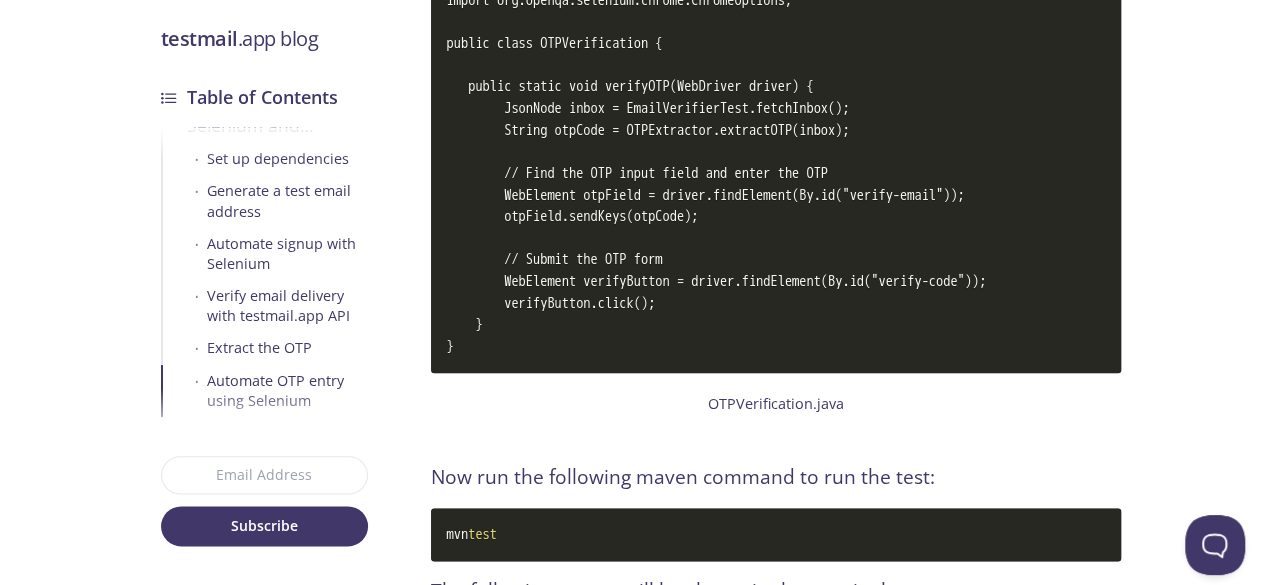 click on "import org.openqa.selenium.WebDriver;
import org.openqa.selenium.WebElement;
import org.openqa.selenium.chrome.ChromeDriver;
import org.openqa.selenium.By;
import org.junit.jupiter.api.Test;
import com.fasterxml.jackson.databind.JsonNode;
import org.junit.jupiter.api.AfterEach;
import org.junit.jupiter.api.BeforeEach;
import org.openqa.selenium.chrome.ChromeOptions;
public class OTPVerification {
public static void verifyOTP(WebDriver driver) {
JsonNode inbox = EmailVerifierTest.fetchInbox();
String otpCode = OTPExtractor.extractOTP(inbox);
// Find the OTP input field and enter the OTP
WebElement otpField = driver.findElement(By.id("verify-email"));
otpField.sendKeys(otpCode);
// Submit the OTP form
WebElement verifyButton = driver.findElement(By.id("verify-code"));
verifyButton.click();
}
}" at bounding box center (776, 87) 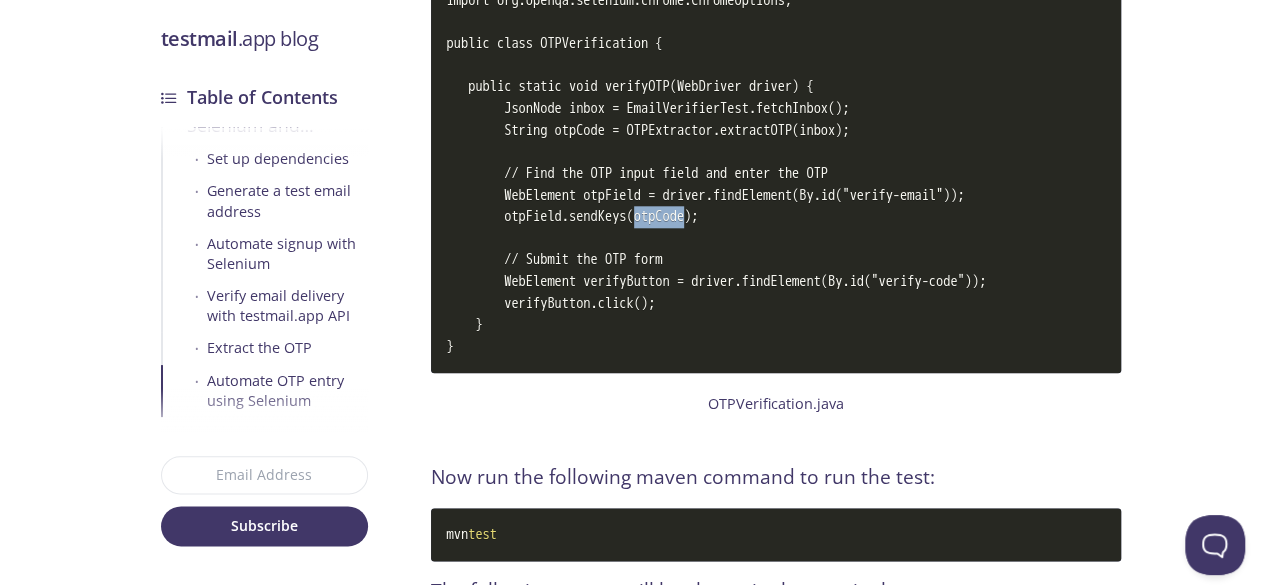 click on "import org.openqa.selenium.WebDriver;
import org.openqa.selenium.WebElement;
import org.openqa.selenium.chrome.ChromeDriver;
import org.openqa.selenium.By;
import org.junit.jupiter.api.Test;
import com.fasterxml.jackson.databind.JsonNode;
import org.junit.jupiter.api.AfterEach;
import org.junit.jupiter.api.BeforeEach;
import org.openqa.selenium.chrome.ChromeOptions;
public class OTPVerification {
public static void verifyOTP(WebDriver driver) {
JsonNode inbox = EmailVerifierTest.fetchInbox();
String otpCode = OTPExtractor.extractOTP(inbox);
// Find the OTP input field and enter the OTP
WebElement otpField = driver.findElement(By.id("verify-email"));
otpField.sendKeys(otpCode);
// Submit the OTP form
WebElement verifyButton = driver.findElement(By.id("verify-code"));
verifyButton.click();
}
}" at bounding box center [776, 87] 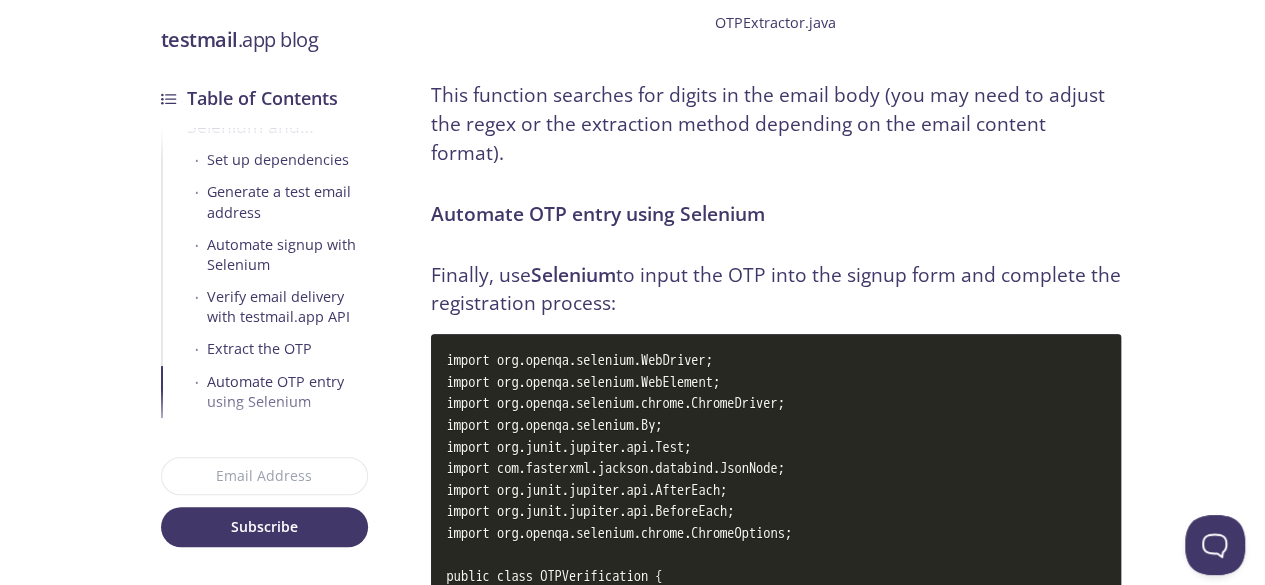 scroll, scrollTop: 7466, scrollLeft: 0, axis: vertical 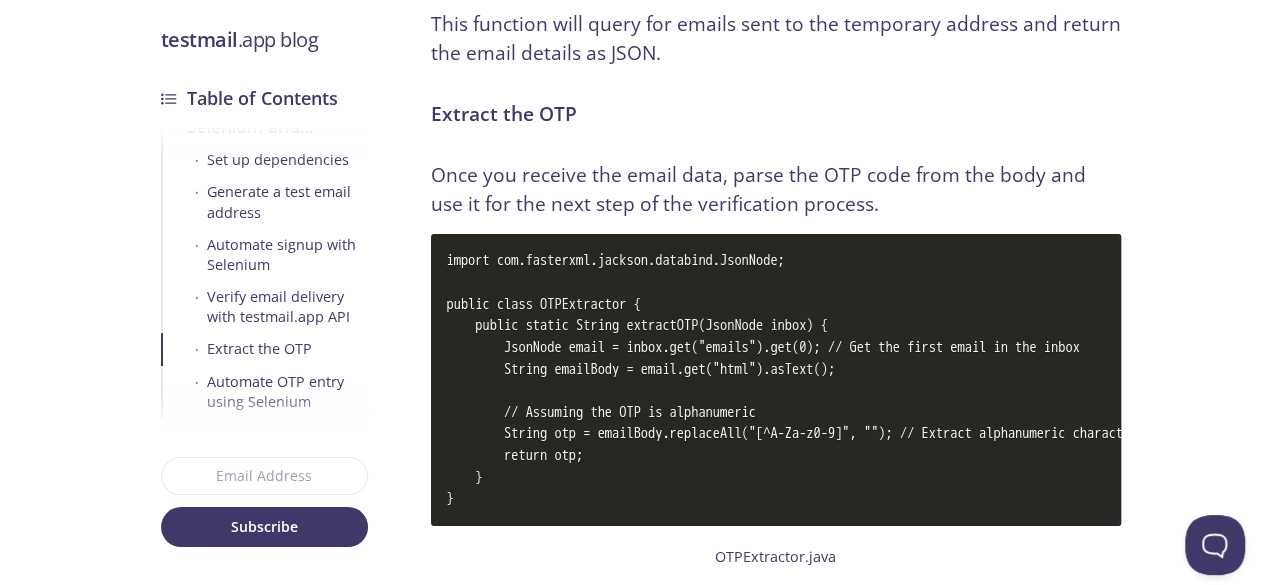click on "Automate signup with Selenium" at bounding box center (287, 254) 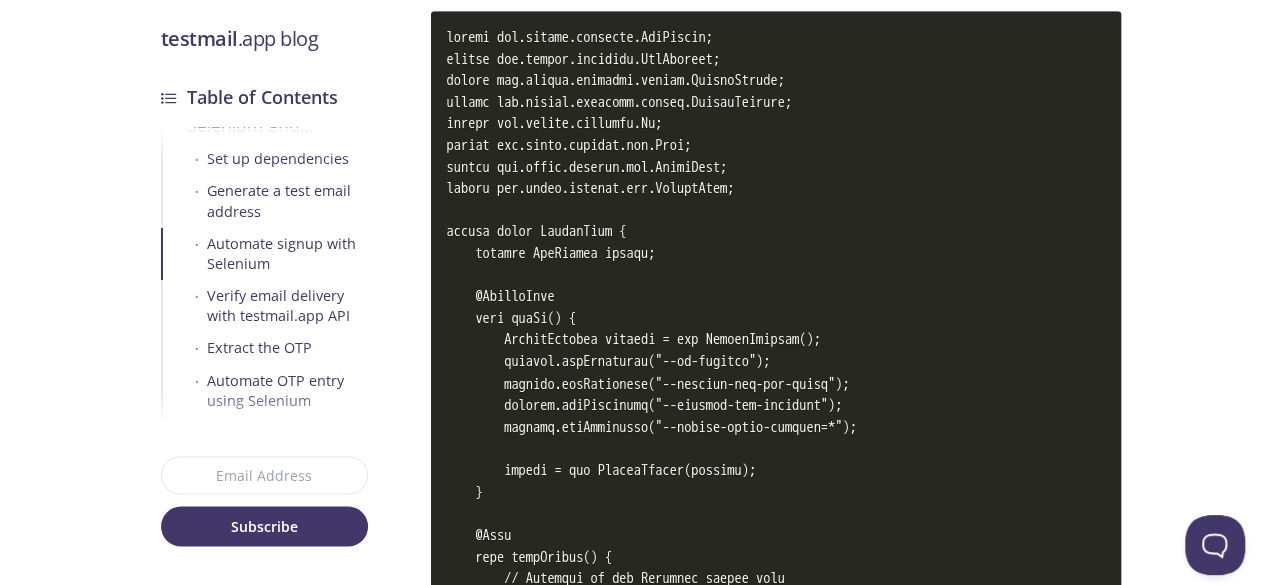 scroll, scrollTop: 5582, scrollLeft: 0, axis: vertical 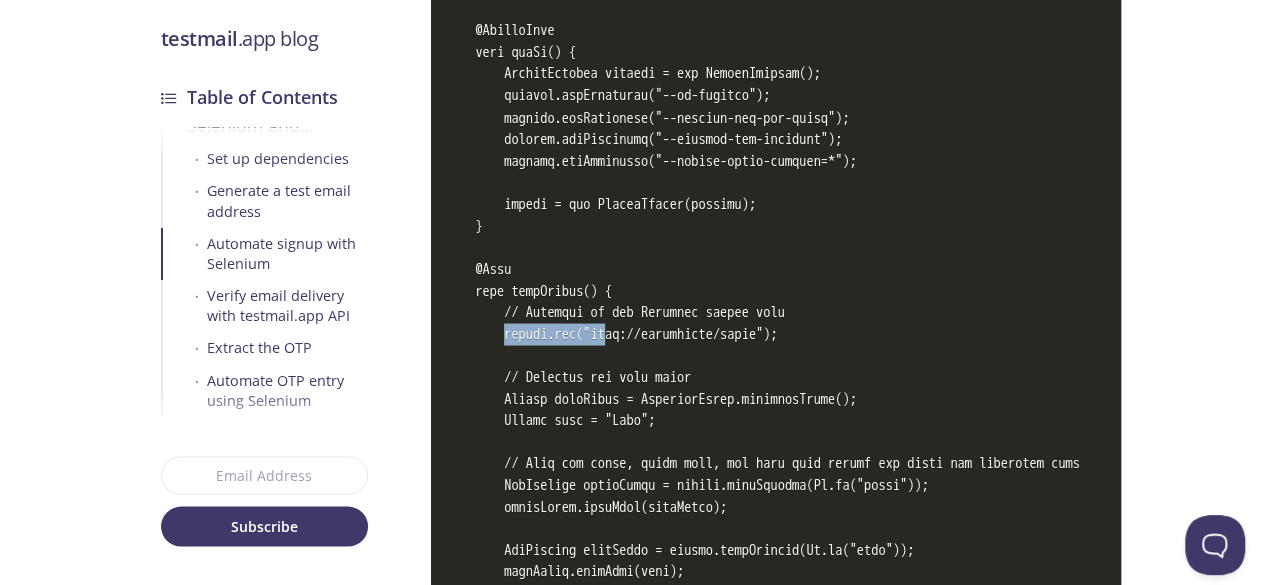 drag, startPoint x: 506, startPoint y: 303, endPoint x: 750, endPoint y: 303, distance: 244 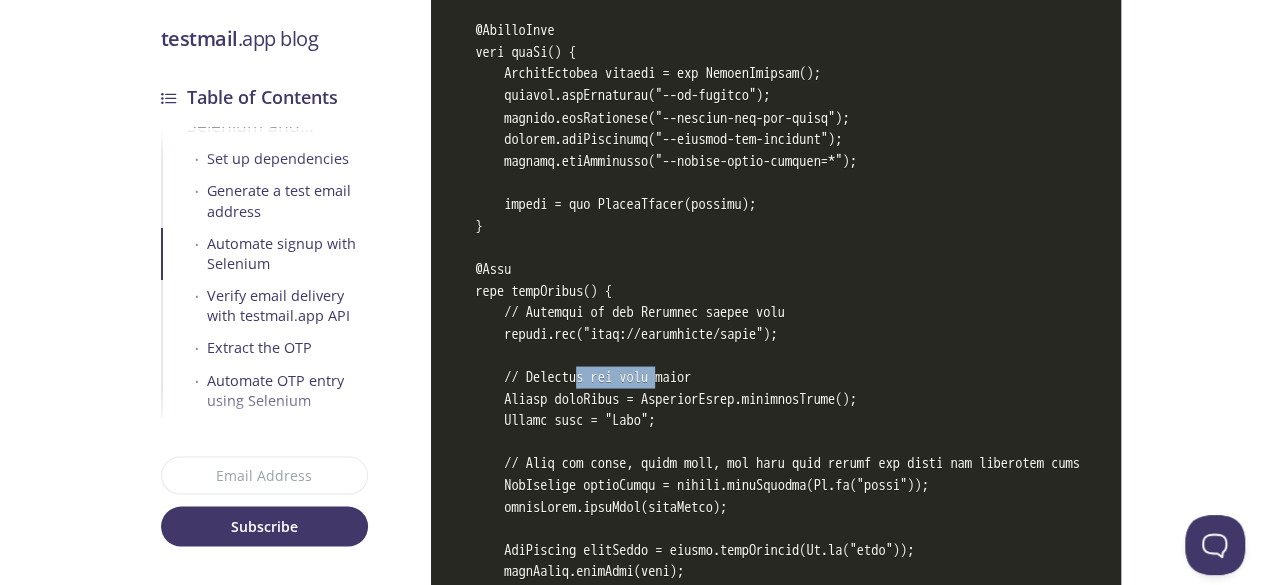 click at bounding box center (776, 333) 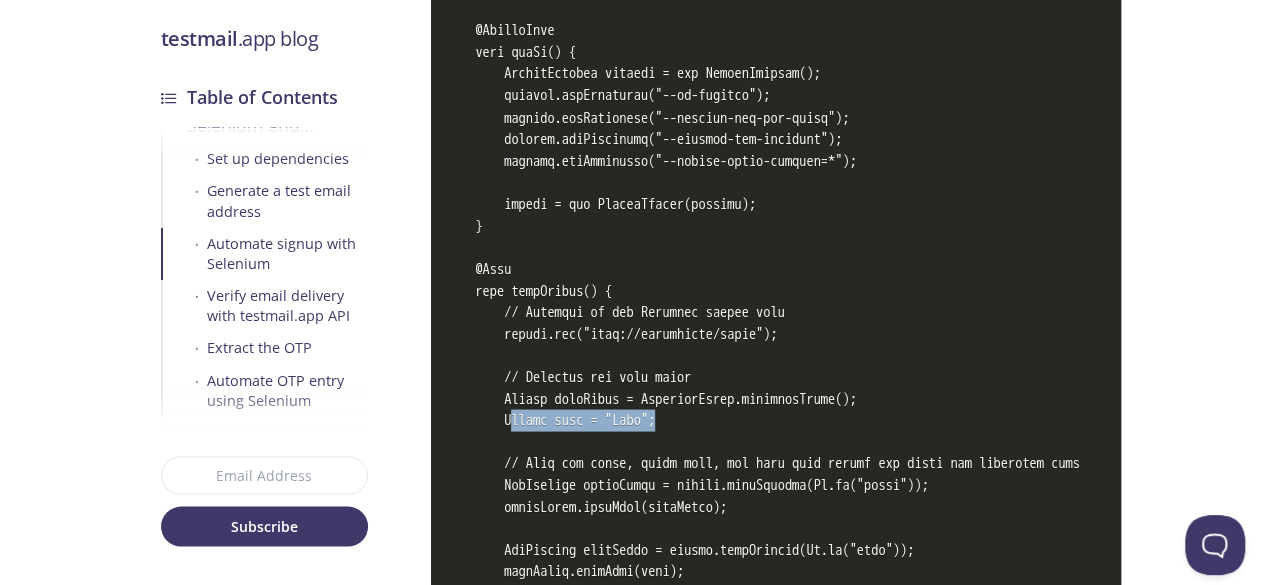 drag, startPoint x: 519, startPoint y: 391, endPoint x: 764, endPoint y: 399, distance: 245.13058 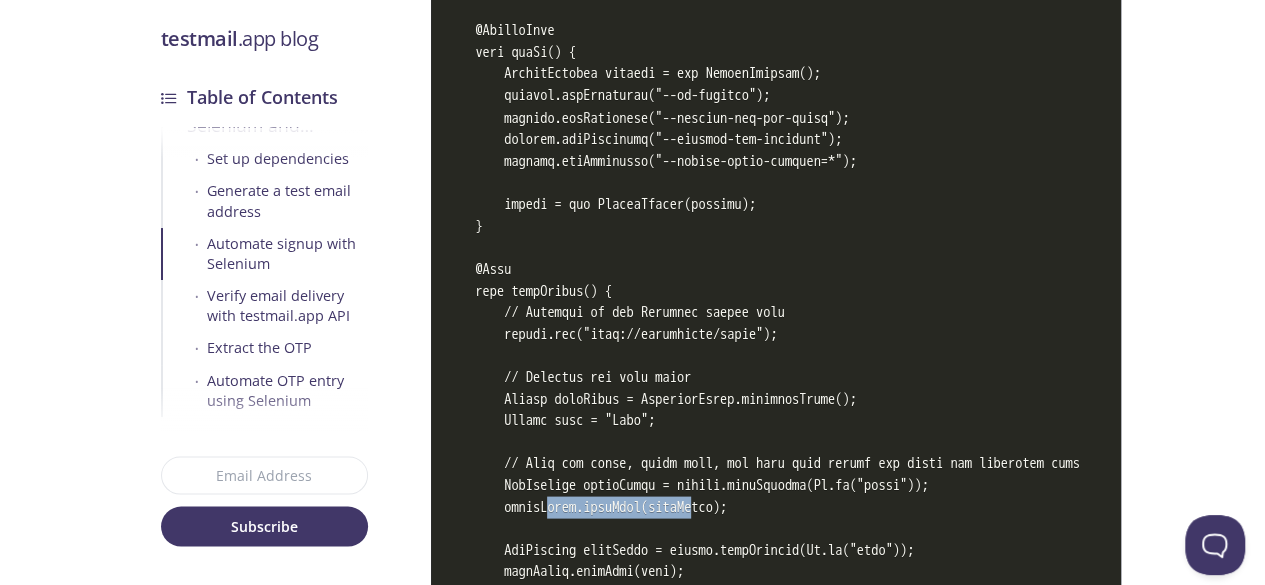 drag, startPoint x: 557, startPoint y: 482, endPoint x: 738, endPoint y: 478, distance: 181.04419 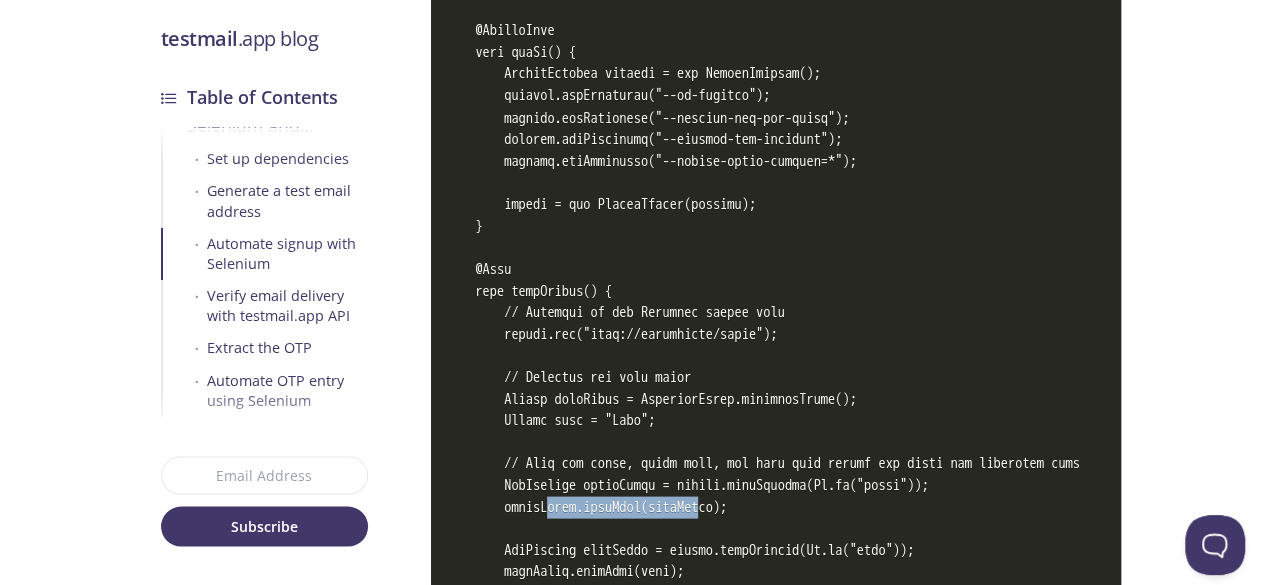 scroll, scrollTop: 5849, scrollLeft: 0, axis: vertical 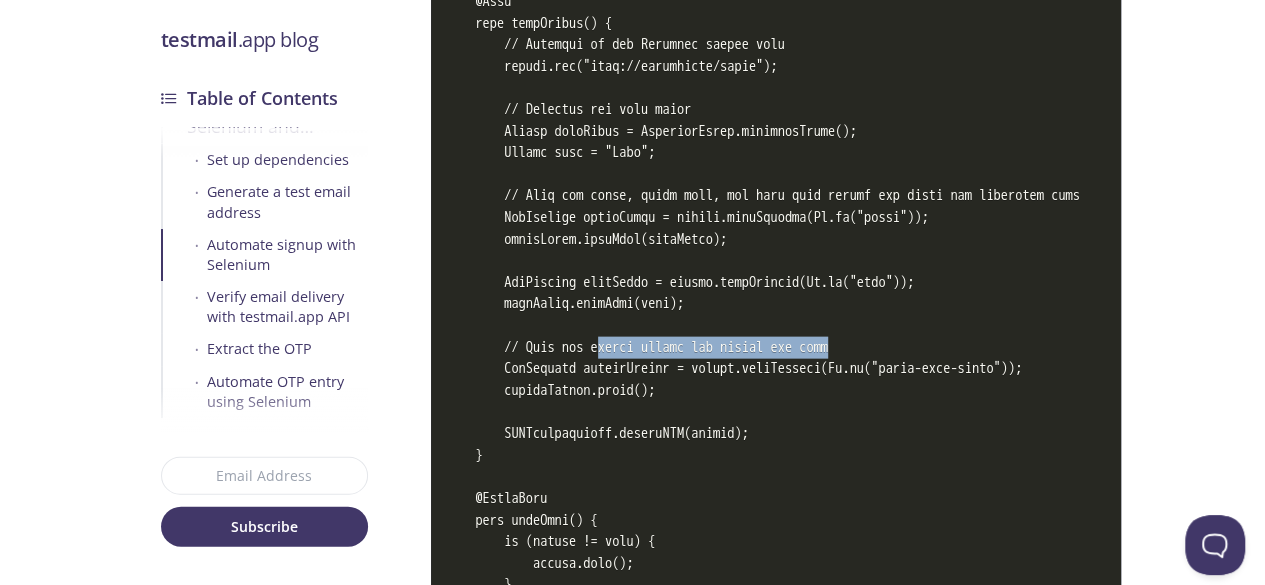 drag, startPoint x: 868, startPoint y: 321, endPoint x: 576, endPoint y: 319, distance: 292.00684 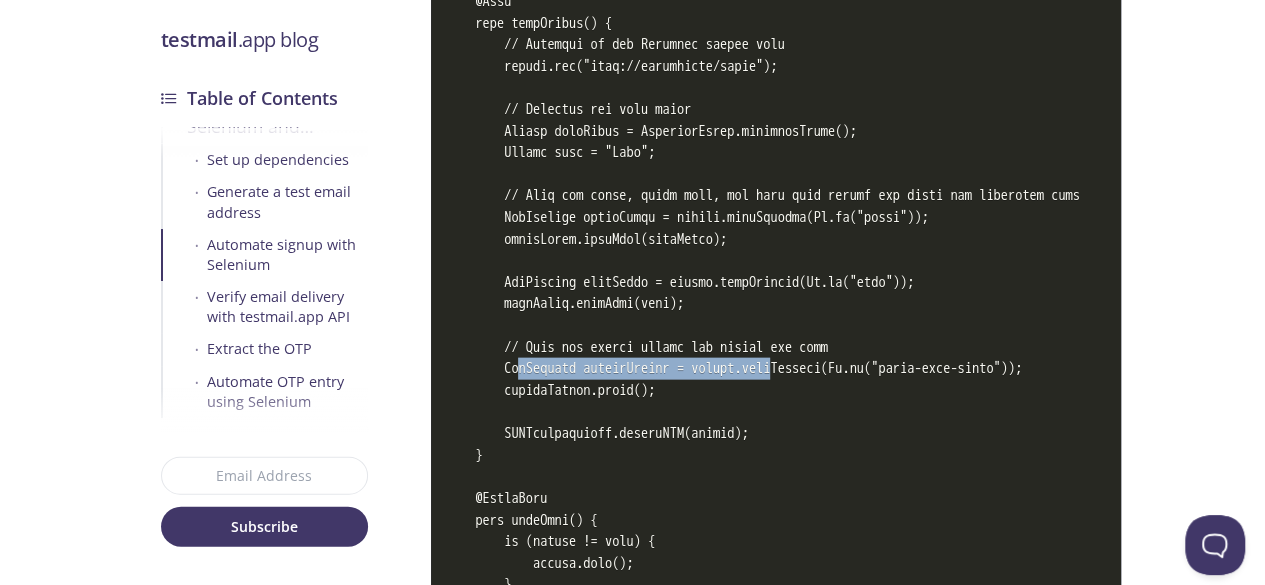 drag, startPoint x: 522, startPoint y: 344, endPoint x: 789, endPoint y: 346, distance: 267.00748 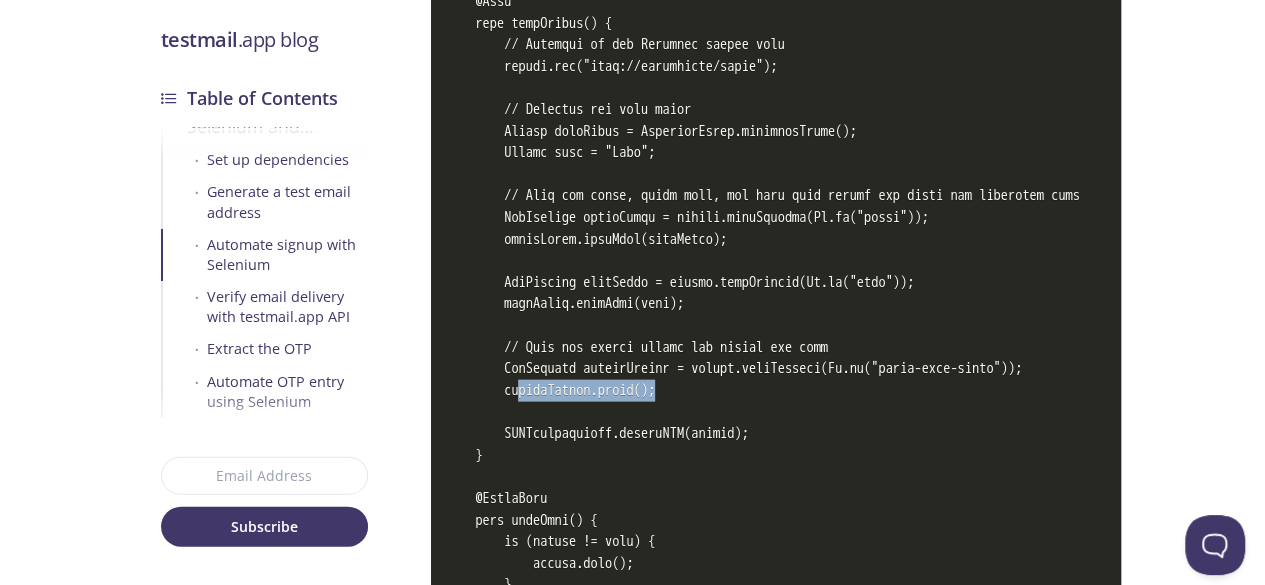 drag, startPoint x: 528, startPoint y: 371, endPoint x: 726, endPoint y: 361, distance: 198.25237 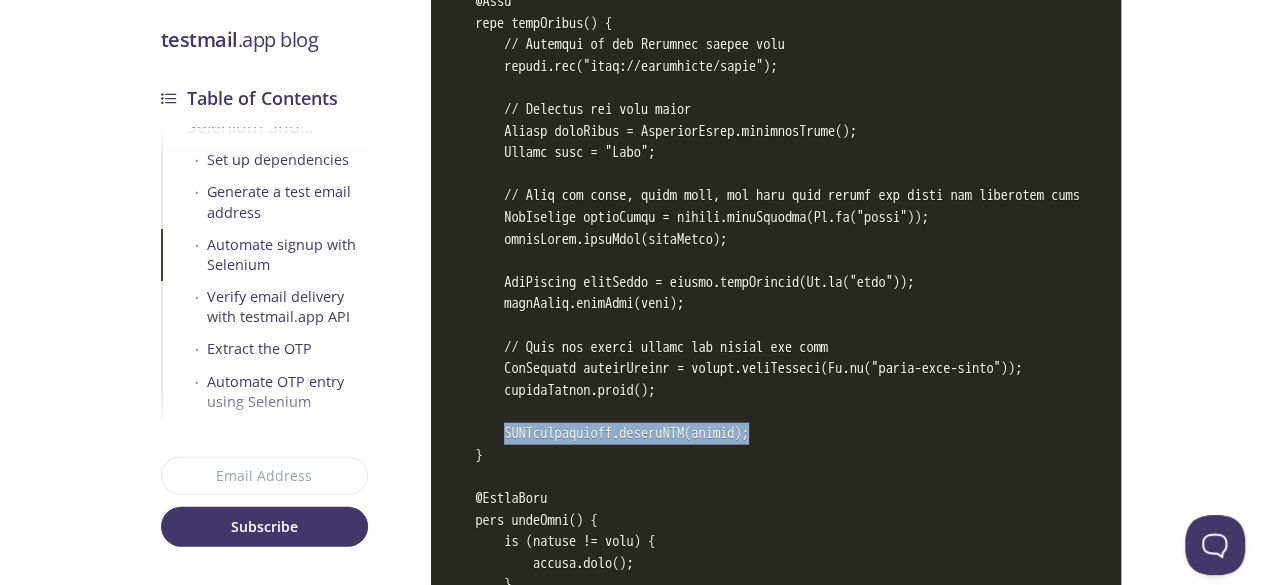 drag, startPoint x: 513, startPoint y: 402, endPoint x: 794, endPoint y: 405, distance: 281.01602 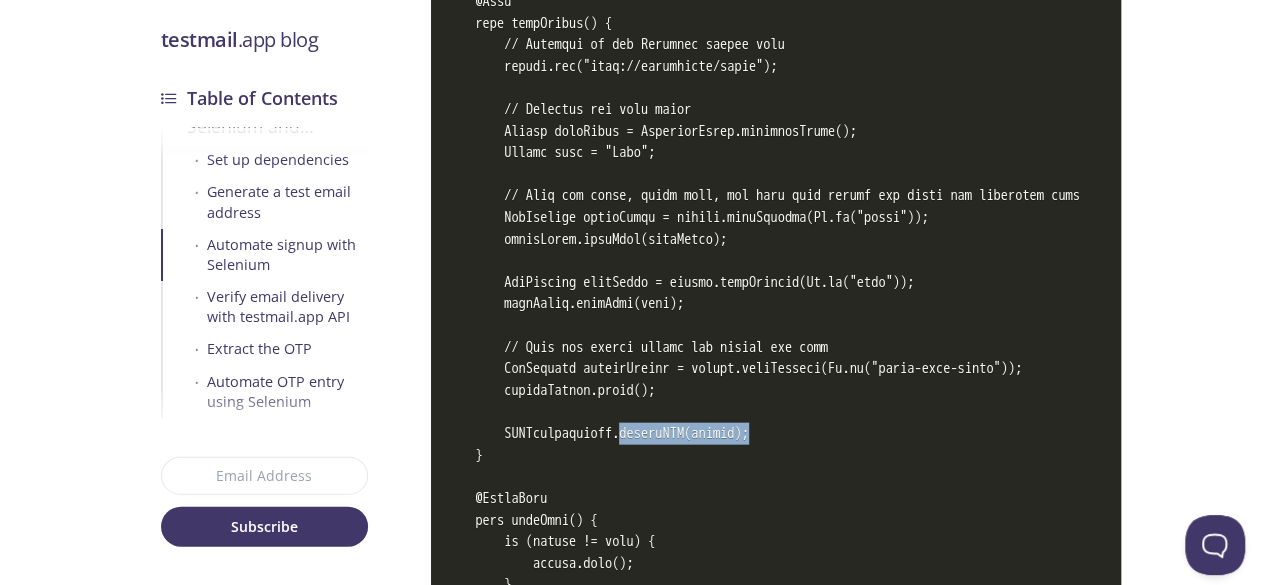drag, startPoint x: 640, startPoint y: 412, endPoint x: 806, endPoint y: 401, distance: 166.36406 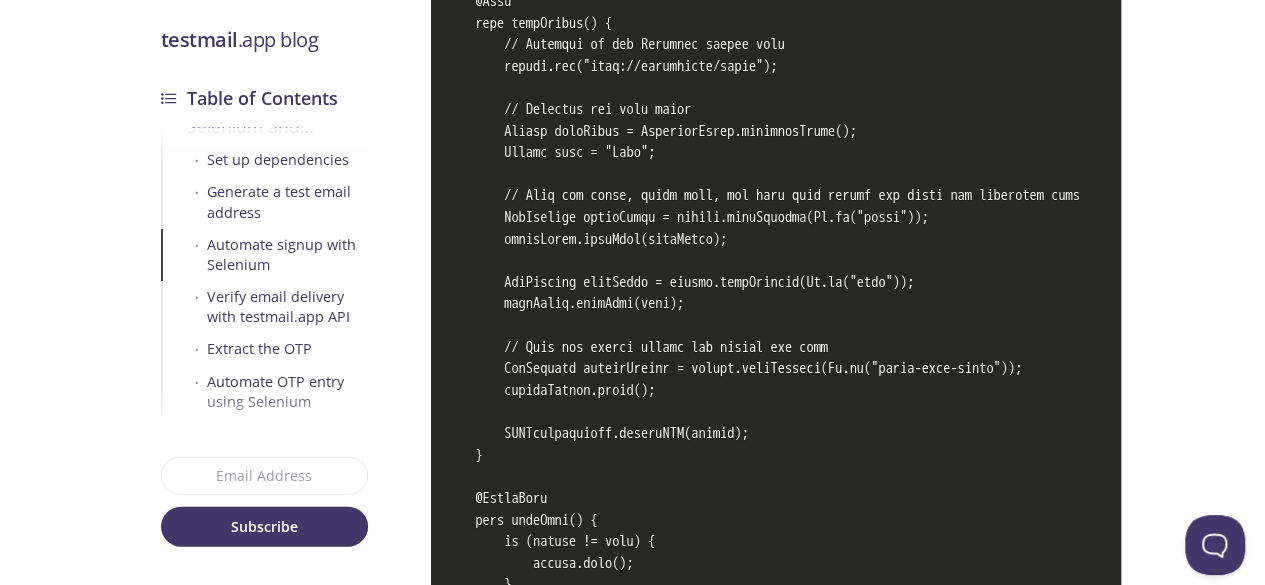 click at bounding box center (776, 66) 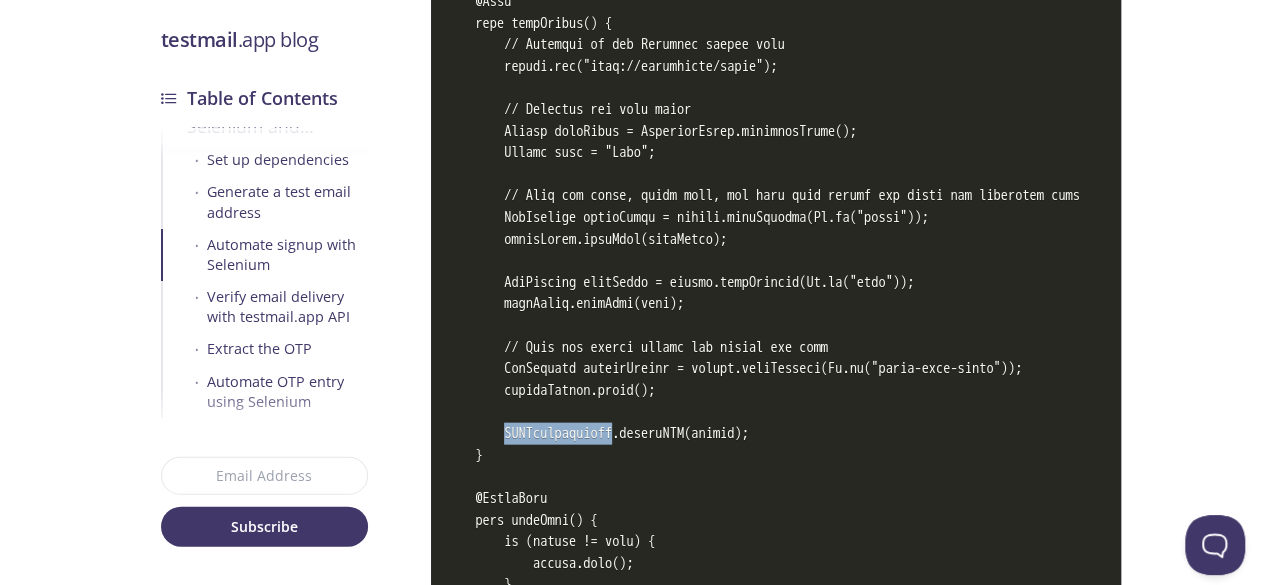 click at bounding box center [776, 66] 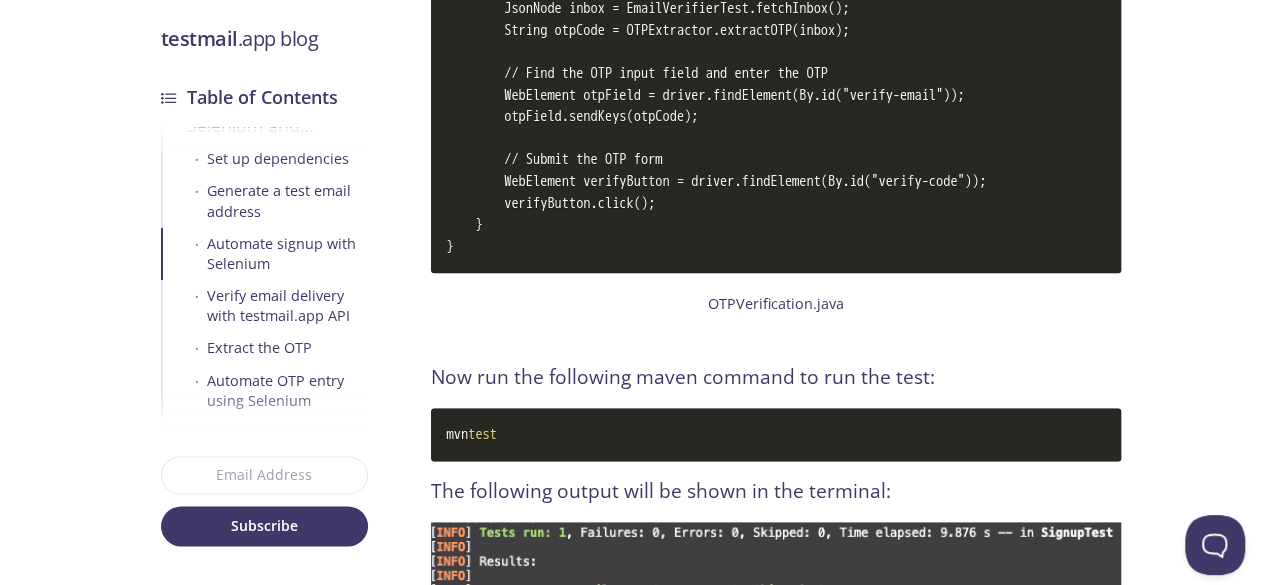 scroll, scrollTop: 8366, scrollLeft: 0, axis: vertical 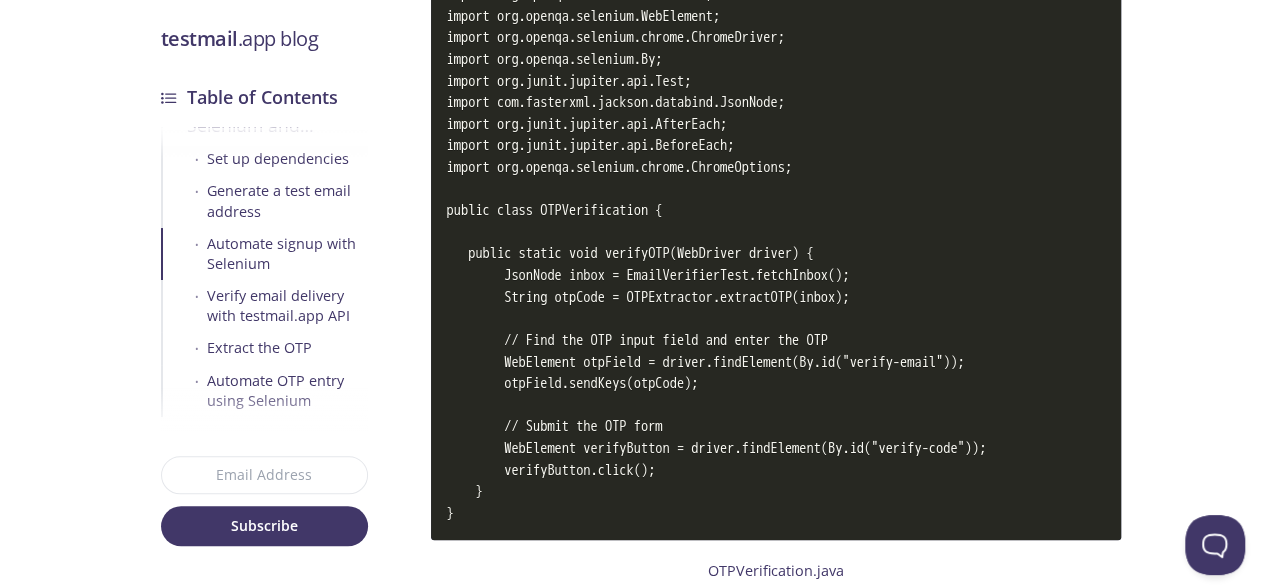 click on "import org.openqa.selenium.WebDriver;
import org.openqa.selenium.WebElement;
import org.openqa.selenium.chrome.ChromeDriver;
import org.openqa.selenium.By;
import org.junit.jupiter.api.Test;
import com.fasterxml.jackson.databind.JsonNode;
import org.junit.jupiter.api.AfterEach;
import org.junit.jupiter.api.BeforeEach;
import org.openqa.selenium.chrome.ChromeOptions;
public class OTPVerification {
public static void verifyOTP(WebDriver driver) {
JsonNode inbox = EmailVerifierTest.fetchInbox();
String otpCode = OTPExtractor.extractOTP(inbox);
// Find the OTP input field and enter the OTP
WebElement otpField = driver.findElement(By.id("verify-email"));
otpField.sendKeys(otpCode);
// Submit the OTP form
WebElement verifyButton = driver.findElement(By.id("verify-code"));
verifyButton.click();
}
}" at bounding box center [776, 254] 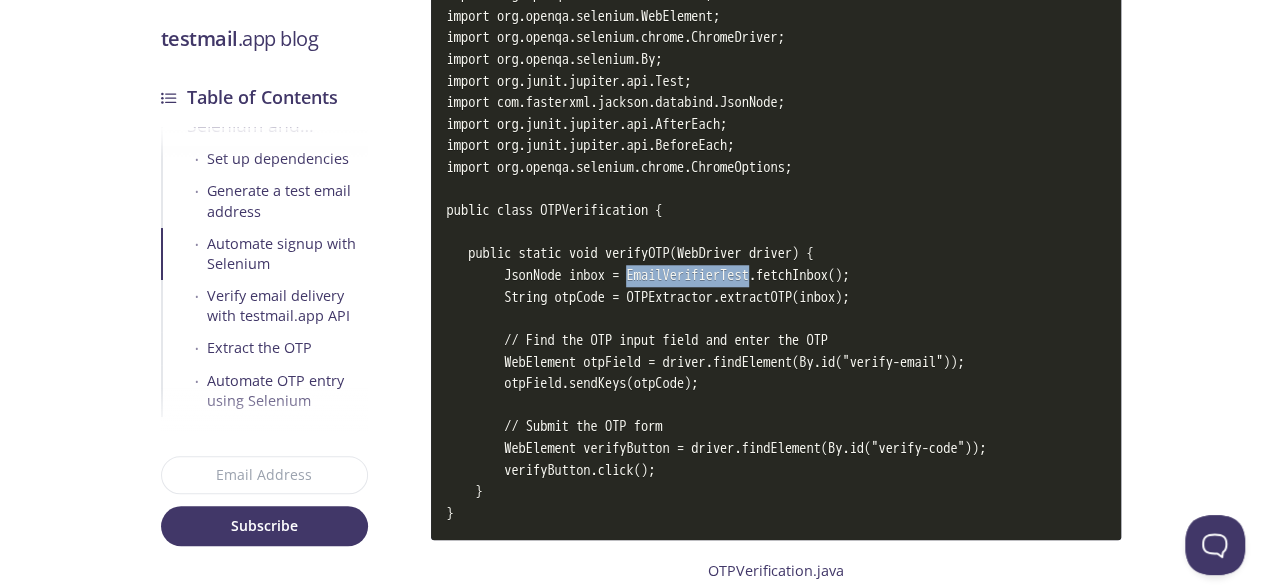click on "import org.openqa.selenium.WebDriver;
import org.openqa.selenium.WebElement;
import org.openqa.selenium.chrome.ChromeDriver;
import org.openqa.selenium.By;
import org.junit.jupiter.api.Test;
import com.fasterxml.jackson.databind.JsonNode;
import org.junit.jupiter.api.AfterEach;
import org.junit.jupiter.api.BeforeEach;
import org.openqa.selenium.chrome.ChromeOptions;
public class OTPVerification {
public static void verifyOTP(WebDriver driver) {
JsonNode inbox = EmailVerifierTest.fetchInbox();
String otpCode = OTPExtractor.extractOTP(inbox);
// Find the OTP input field and enter the OTP
WebElement otpField = driver.findElement(By.id("verify-email"));
otpField.sendKeys(otpCode);
// Submit the OTP form
WebElement verifyButton = driver.findElement(By.id("verify-code"));
verifyButton.click();
}
}" at bounding box center [776, 254] 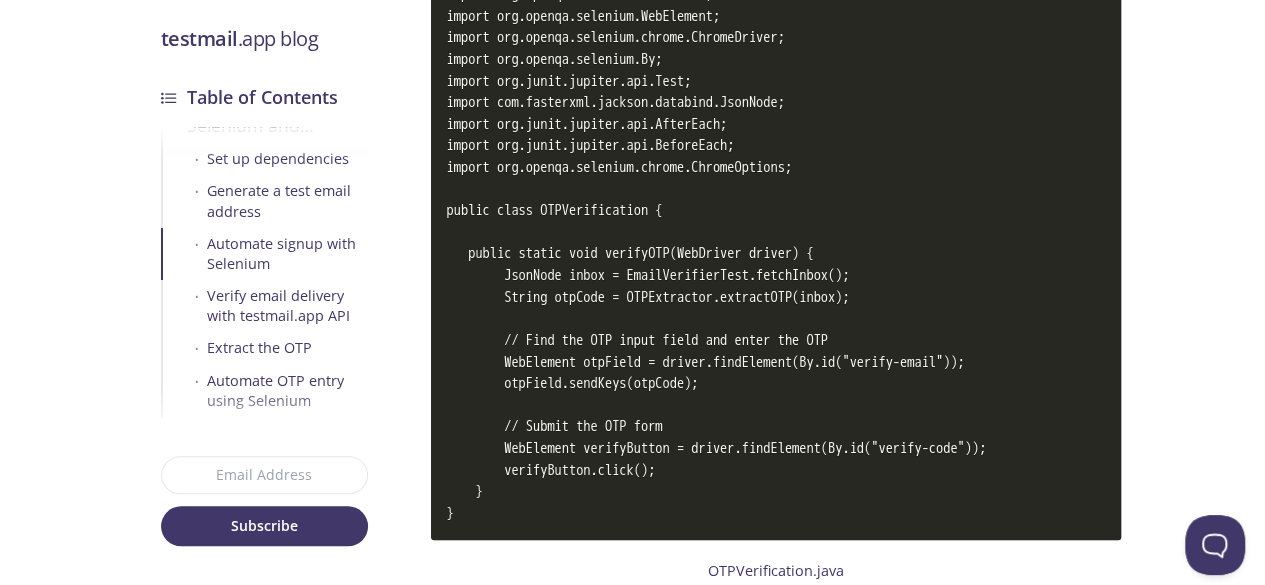 scroll, scrollTop: 6644, scrollLeft: 0, axis: vertical 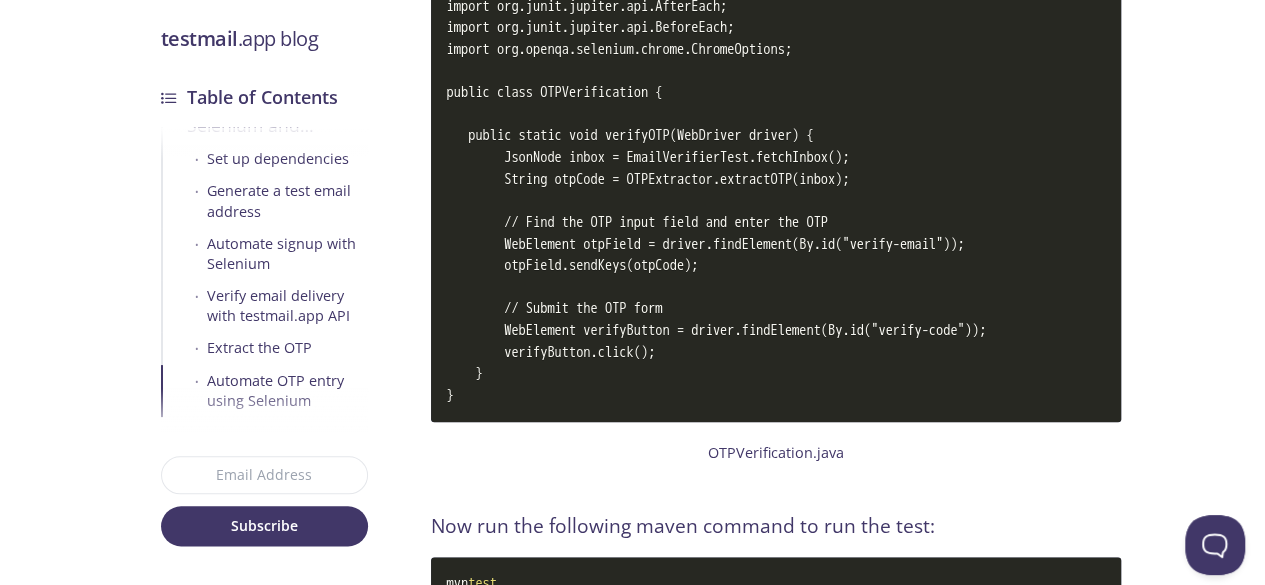 click on "import org.openqa.selenium.WebDriver;
import org.openqa.selenium.WebElement;
import org.openqa.selenium.chrome.ChromeDriver;
import org.openqa.selenium.By;
import org.junit.jupiter.api.Test;
import com.fasterxml.jackson.databind.JsonNode;
import org.junit.jupiter.api.AfterEach;
import org.junit.jupiter.api.BeforeEach;
import org.openqa.selenium.chrome.ChromeOptions;
public class OTPVerification {
public static void verifyOTP(WebDriver driver) {
JsonNode inbox = EmailVerifierTest.fetchInbox();
String otpCode = OTPExtractor.extractOTP(inbox);
// Find the OTP input field and enter the OTP
WebElement otpField = driver.findElement(By.id("verify-email"));
otpField.sendKeys(otpCode);
// Submit the OTP form
WebElement verifyButton = driver.findElement(By.id("verify-code"));
verifyButton.click();
}
}" at bounding box center [776, 136] 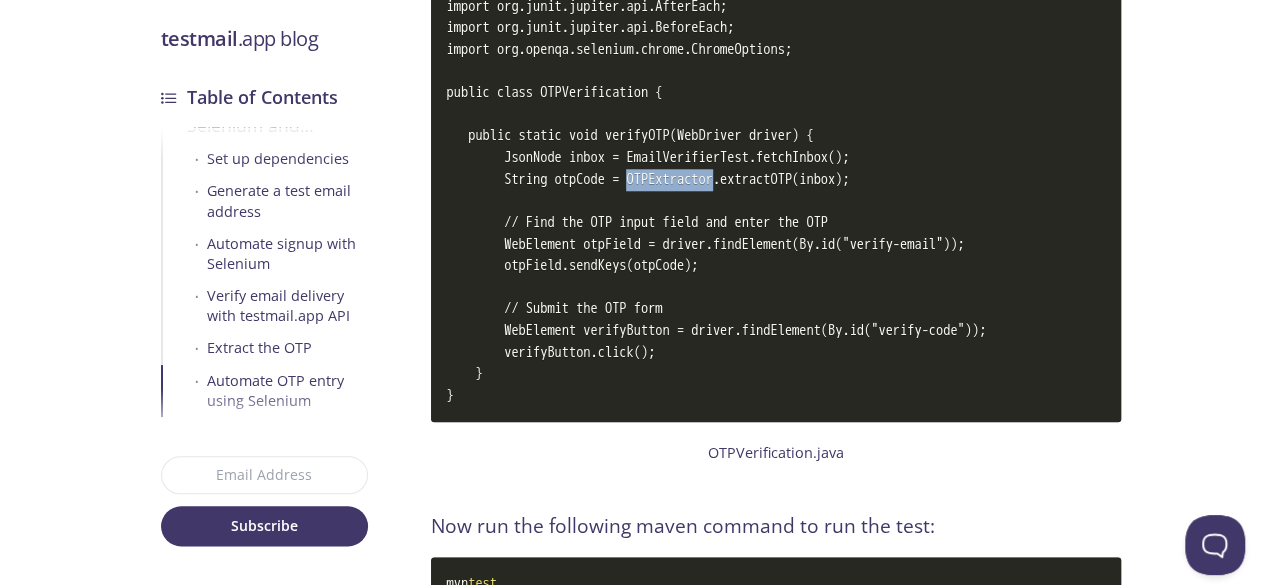 click on "import org.openqa.selenium.WebDriver;
import org.openqa.selenium.WebElement;
import org.openqa.selenium.chrome.ChromeDriver;
import org.openqa.selenium.By;
import org.junit.jupiter.api.Test;
import com.fasterxml.jackson.databind.JsonNode;
import org.junit.jupiter.api.AfterEach;
import org.junit.jupiter.api.BeforeEach;
import org.openqa.selenium.chrome.ChromeOptions;
public class OTPVerification {
public static void verifyOTP(WebDriver driver) {
JsonNode inbox = EmailVerifierTest.fetchInbox();
String otpCode = OTPExtractor.extractOTP(inbox);
// Find the OTP input field and enter the OTP
WebElement otpField = driver.findElement(By.id("verify-email"));
otpField.sendKeys(otpCode);
// Submit the OTP form
WebElement verifyButton = driver.findElement(By.id("verify-code"));
verifyButton.click();
}
}" at bounding box center (776, 136) 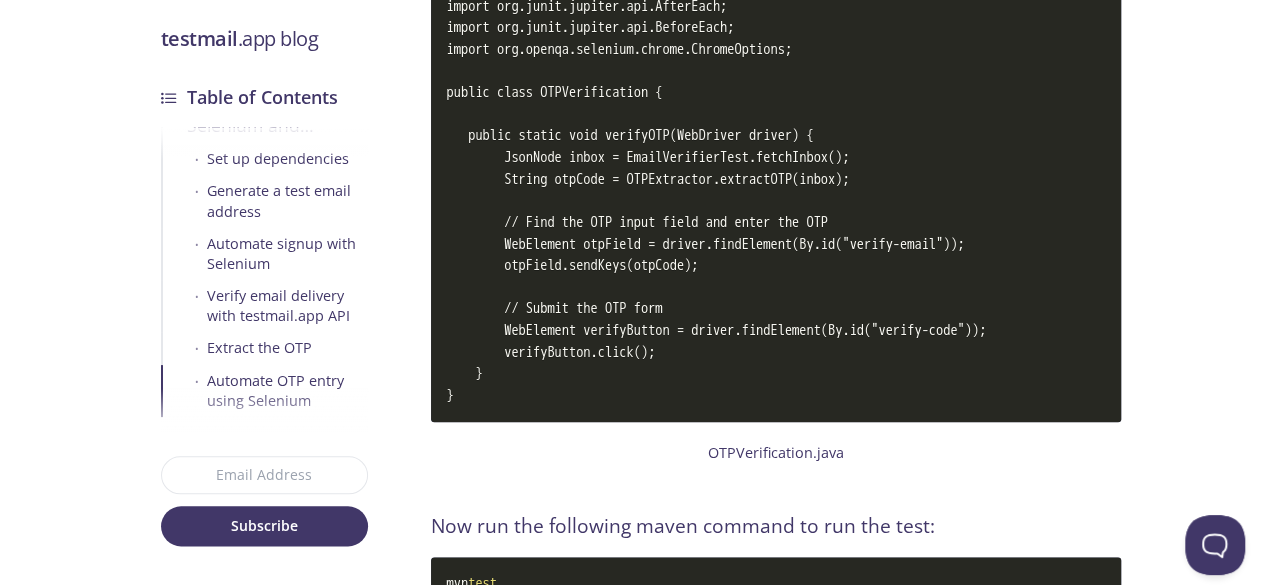 click on "import org.openqa.selenium.WebDriver;
import org.openqa.selenium.WebElement;
import org.openqa.selenium.chrome.ChromeDriver;
import org.openqa.selenium.By;
import org.junit.jupiter.api.Test;
import com.fasterxml.jackson.databind.JsonNode;
import org.junit.jupiter.api.AfterEach;
import org.junit.jupiter.api.BeforeEach;
import org.openqa.selenium.chrome.ChromeOptions;
public class OTPVerification {
public static void verifyOTP(WebDriver driver) {
JsonNode inbox = EmailVerifierTest.fetchInbox();
String otpCode = OTPExtractor.extractOTP(inbox);
// Find the OTP input field and enter the OTP
WebElement otpField = driver.findElement(By.id("verify-email"));
otpField.sendKeys(otpCode);
// Submit the OTP form
WebElement verifyButton = driver.findElement(By.id("verify-code"));
verifyButton.click();
}
}" at bounding box center [776, 136] 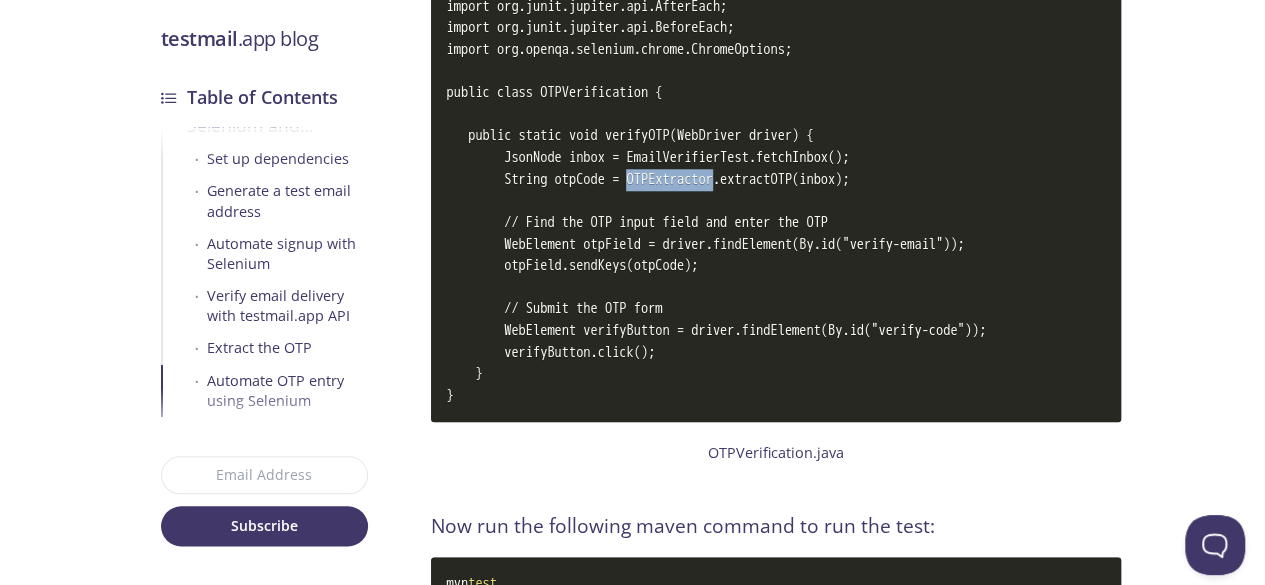 click on "import org.openqa.selenium.WebDriver;
import org.openqa.selenium.WebElement;
import org.openqa.selenium.chrome.ChromeDriver;
import org.openqa.selenium.By;
import org.junit.jupiter.api.Test;
import com.fasterxml.jackson.databind.JsonNode;
import org.junit.jupiter.api.AfterEach;
import org.junit.jupiter.api.BeforeEach;
import org.openqa.selenium.chrome.ChromeOptions;
public class OTPVerification {
public static void verifyOTP(WebDriver driver) {
JsonNode inbox = EmailVerifierTest.fetchInbox();
String otpCode = OTPExtractor.extractOTP(inbox);
// Find the OTP input field and enter the OTP
WebElement otpField = driver.findElement(By.id("verify-email"));
otpField.sendKeys(otpCode);
// Submit the OTP form
WebElement verifyButton = driver.findElement(By.id("verify-code"));
verifyButton.click();
}
}" at bounding box center (776, 136) 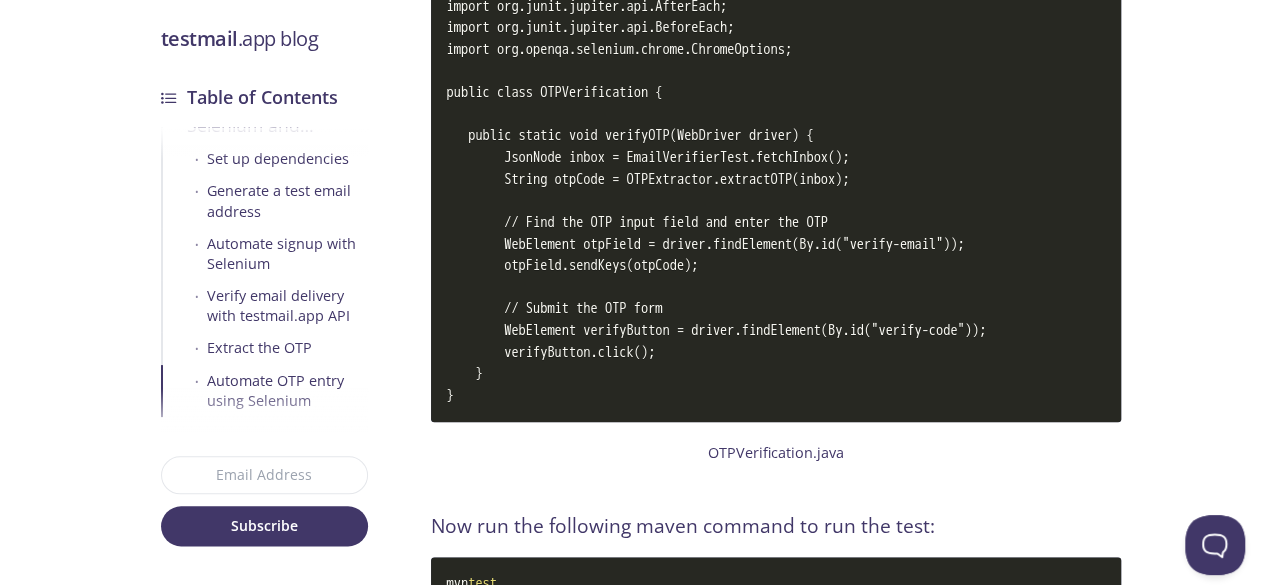 click on "import org.openqa.selenium.WebDriver;
import org.openqa.selenium.WebElement;
import org.openqa.selenium.chrome.ChromeDriver;
import org.openqa.selenium.By;
import org.junit.jupiter.api.Test;
import com.fasterxml.jackson.databind.JsonNode;
import org.junit.jupiter.api.AfterEach;
import org.junit.jupiter.api.BeforeEach;
import org.openqa.selenium.chrome.ChromeOptions;
public class OTPVerification {
public static void verifyOTP(WebDriver driver) {
JsonNode inbox = EmailVerifierTest.fetchInbox();
String otpCode = OTPExtractor.extractOTP(inbox);
// Find the OTP input field and enter the OTP
WebElement otpField = driver.findElement(By.id("verify-email"));
otpField.sendKeys(otpCode);
// Submit the OTP form
WebElement verifyButton = driver.findElement(By.id("verify-code"));
verifyButton.click();
}
}" at bounding box center (776, 136) 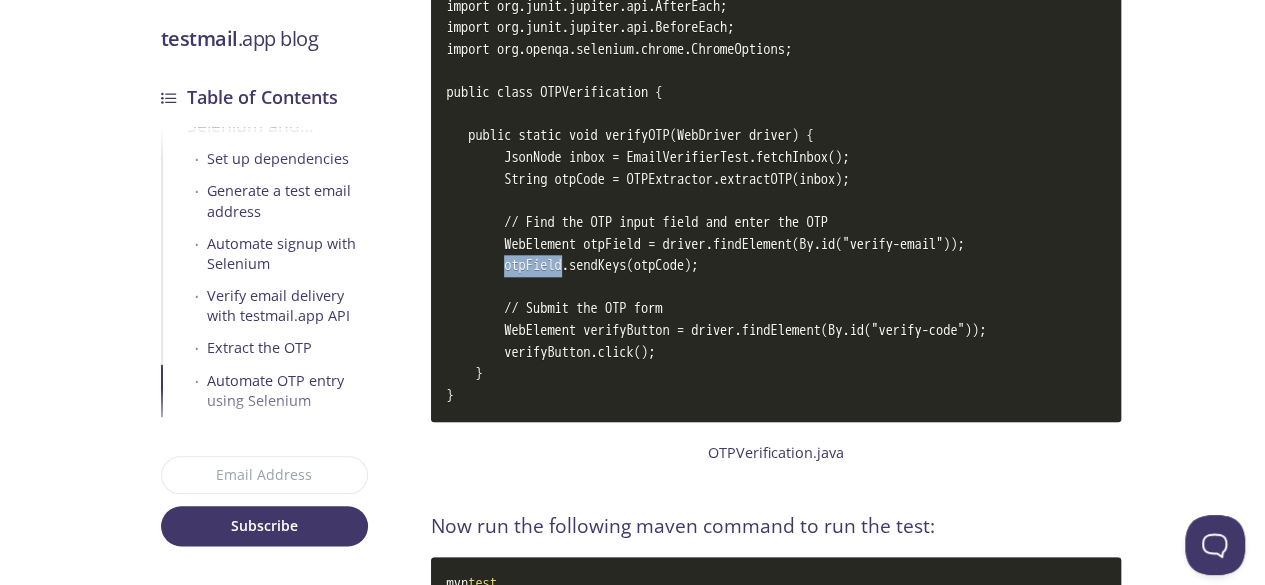 click on "import org.openqa.selenium.WebDriver;
import org.openqa.selenium.WebElement;
import org.openqa.selenium.chrome.ChromeDriver;
import org.openqa.selenium.By;
import org.junit.jupiter.api.Test;
import com.fasterxml.jackson.databind.JsonNode;
import org.junit.jupiter.api.AfterEach;
import org.junit.jupiter.api.BeforeEach;
import org.openqa.selenium.chrome.ChromeOptions;
public class OTPVerification {
public static void verifyOTP(WebDriver driver) {
JsonNode inbox = EmailVerifierTest.fetchInbox();
String otpCode = OTPExtractor.extractOTP(inbox);
// Find the OTP input field and enter the OTP
WebElement otpField = driver.findElement(By.id("verify-email"));
otpField.sendKeys(otpCode);
// Submit the OTP form
WebElement verifyButton = driver.findElement(By.id("verify-code"));
verifyButton.click();
}
}" at bounding box center [776, 136] 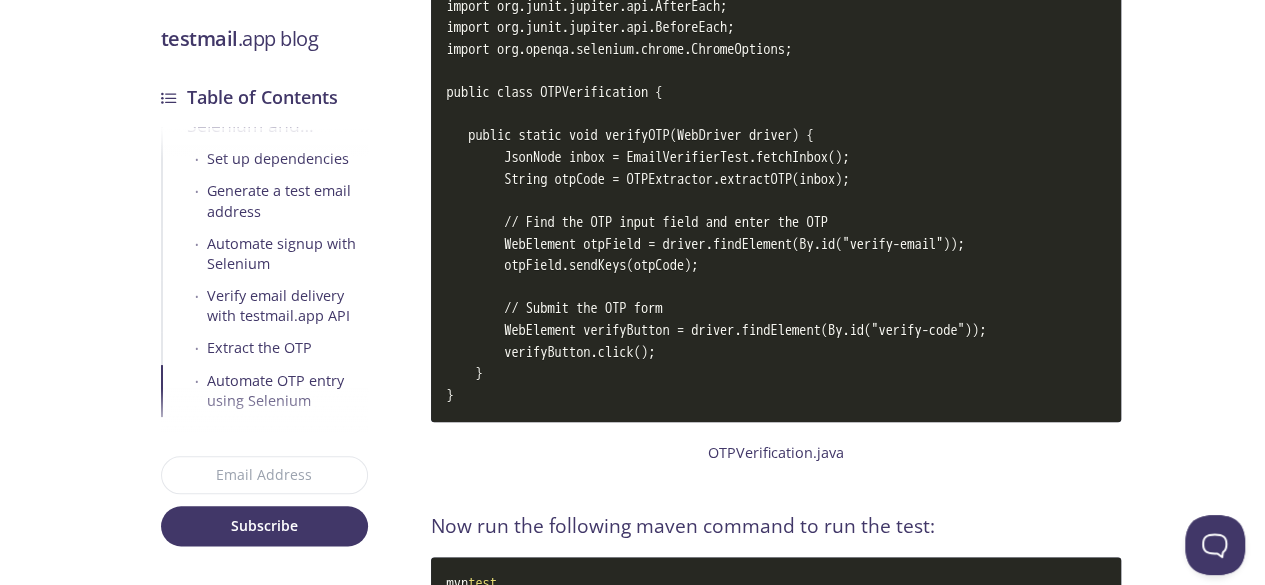 click on "import org.openqa.selenium.WebDriver;
import org.openqa.selenium.WebElement;
import org.openqa.selenium.chrome.ChromeDriver;
import org.openqa.selenium.By;
import org.junit.jupiter.api.Test;
import com.fasterxml.jackson.databind.JsonNode;
import org.junit.jupiter.api.AfterEach;
import org.junit.jupiter.api.BeforeEach;
import org.openqa.selenium.chrome.ChromeOptions;
public class OTPVerification {
public static void verifyOTP(WebDriver driver) {
JsonNode inbox = EmailVerifierTest.fetchInbox();
String otpCode = OTPExtractor.extractOTP(inbox);
// Find the OTP input field and enter the OTP
WebElement otpField = driver.findElement(By.id("verify-email"));
otpField.sendKeys(otpCode);
// Submit the OTP form
WebElement verifyButton = driver.findElement(By.id("verify-code"));
verifyButton.click();
}
}" at bounding box center (776, 136) 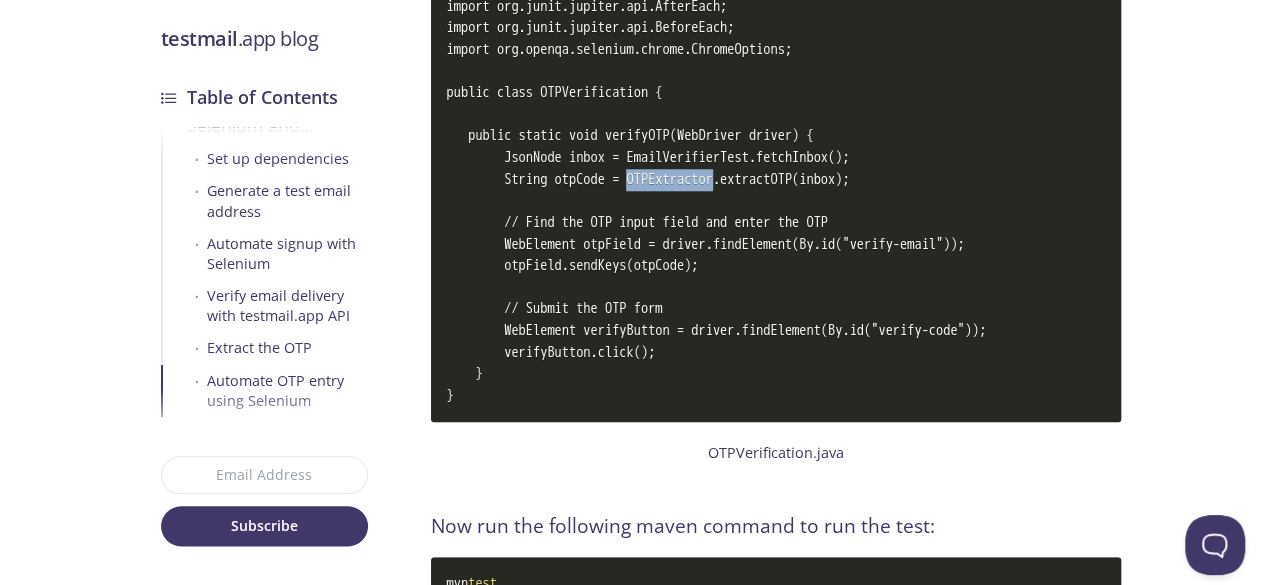 click on "import org.openqa.selenium.WebDriver;
import org.openqa.selenium.WebElement;
import org.openqa.selenium.chrome.ChromeDriver;
import org.openqa.selenium.By;
import org.junit.jupiter.api.Test;
import com.fasterxml.jackson.databind.JsonNode;
import org.junit.jupiter.api.AfterEach;
import org.junit.jupiter.api.BeforeEach;
import org.openqa.selenium.chrome.ChromeOptions;
public class OTPVerification {
public static void verifyOTP(WebDriver driver) {
JsonNode inbox = EmailVerifierTest.fetchInbox();
String otpCode = OTPExtractor.extractOTP(inbox);
// Find the OTP input field and enter the OTP
WebElement otpField = driver.findElement(By.id("verify-email"));
otpField.sendKeys(otpCode);
// Submit the OTP form
WebElement verifyButton = driver.findElement(By.id("verify-code"));
verifyButton.click();
}
}" at bounding box center [776, 136] 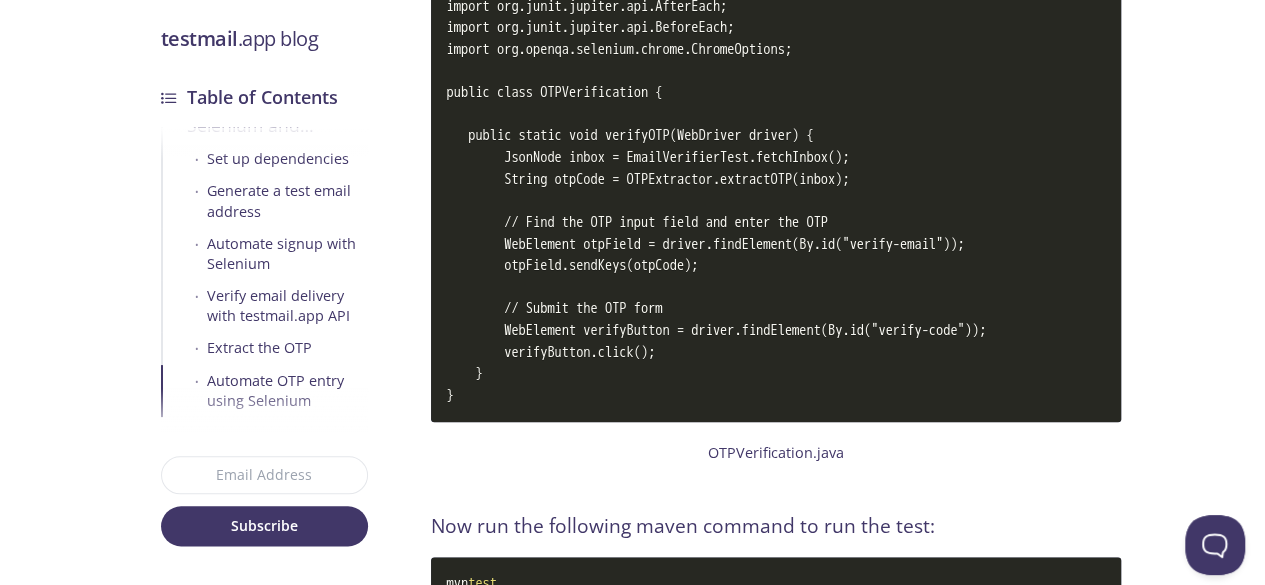click on "import org.openqa.selenium.WebDriver;
import org.openqa.selenium.WebElement;
import org.openqa.selenium.chrome.ChromeDriver;
import org.openqa.selenium.By;
import org.junit.jupiter.api.Test;
import com.fasterxml.jackson.databind.JsonNode;
import org.junit.jupiter.api.AfterEach;
import org.junit.jupiter.api.BeforeEach;
import org.openqa.selenium.chrome.ChromeOptions;
public class OTPVerification {
public static void verifyOTP(WebDriver driver) {
JsonNode inbox = EmailVerifierTest.fetchInbox();
String otpCode = OTPExtractor.extractOTP(inbox);
// Find the OTP input field and enter the OTP
WebElement otpField = driver.findElement(By.id("verify-email"));
otpField.sendKeys(otpCode);
// Submit the OTP form
WebElement verifyButton = driver.findElement(By.id("verify-code"));
verifyButton.click();
}
}" at bounding box center (776, 136) 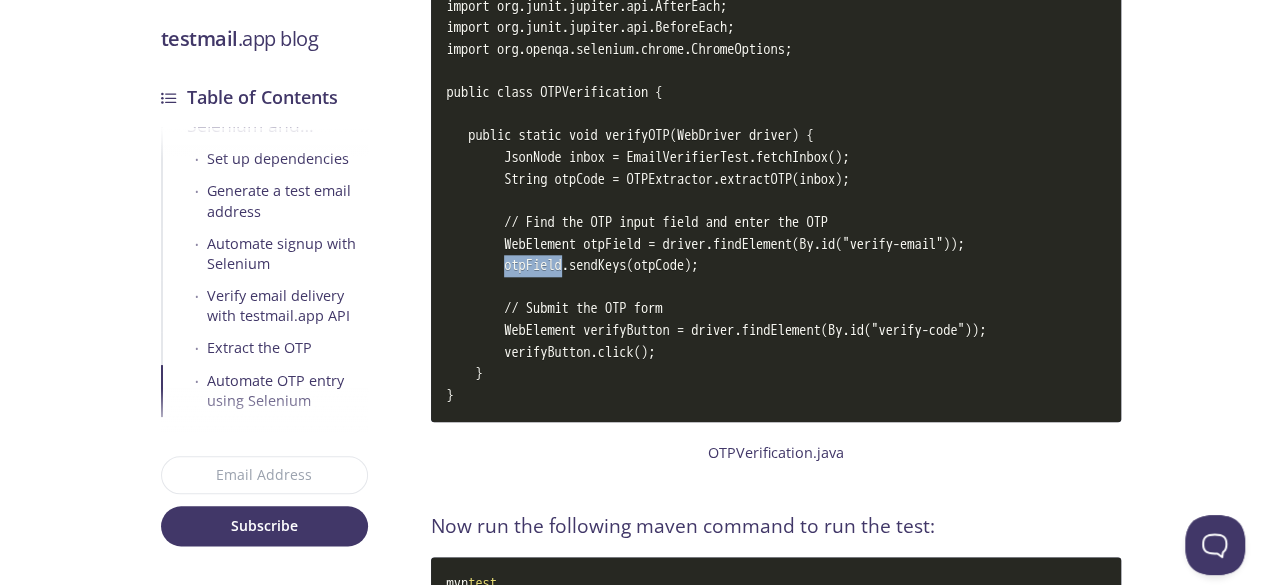 click on "import org.openqa.selenium.WebDriver;
import org.openqa.selenium.WebElement;
import org.openqa.selenium.chrome.ChromeDriver;
import org.openqa.selenium.By;
import org.junit.jupiter.api.Test;
import com.fasterxml.jackson.databind.JsonNode;
import org.junit.jupiter.api.AfterEach;
import org.junit.jupiter.api.BeforeEach;
import org.openqa.selenium.chrome.ChromeOptions;
public class OTPVerification {
public static void verifyOTP(WebDriver driver) {
JsonNode inbox = EmailVerifierTest.fetchInbox();
String otpCode = OTPExtractor.extractOTP(inbox);
// Find the OTP input field and enter the OTP
WebElement otpField = driver.findElement(By.id("verify-email"));
otpField.sendKeys(otpCode);
// Submit the OTP form
WebElement verifyButton = driver.findElement(By.id("verify-code"));
verifyButton.click();
}
}" at bounding box center [776, 136] 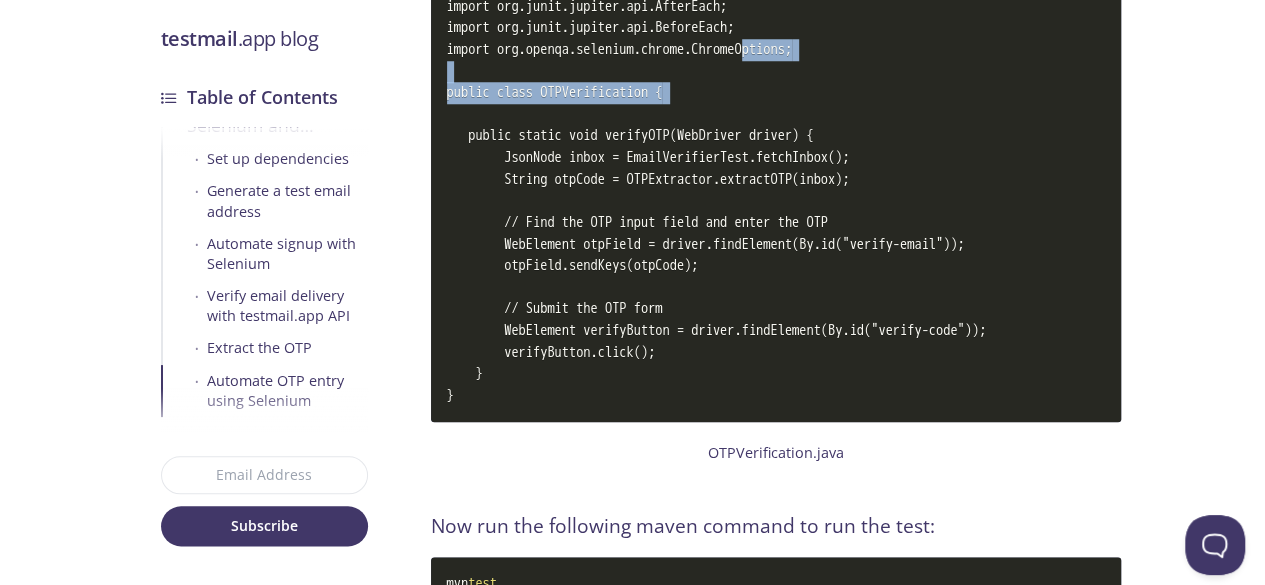 drag, startPoint x: 743, startPoint y: 72, endPoint x: 776, endPoint y: 43, distance: 43.931767 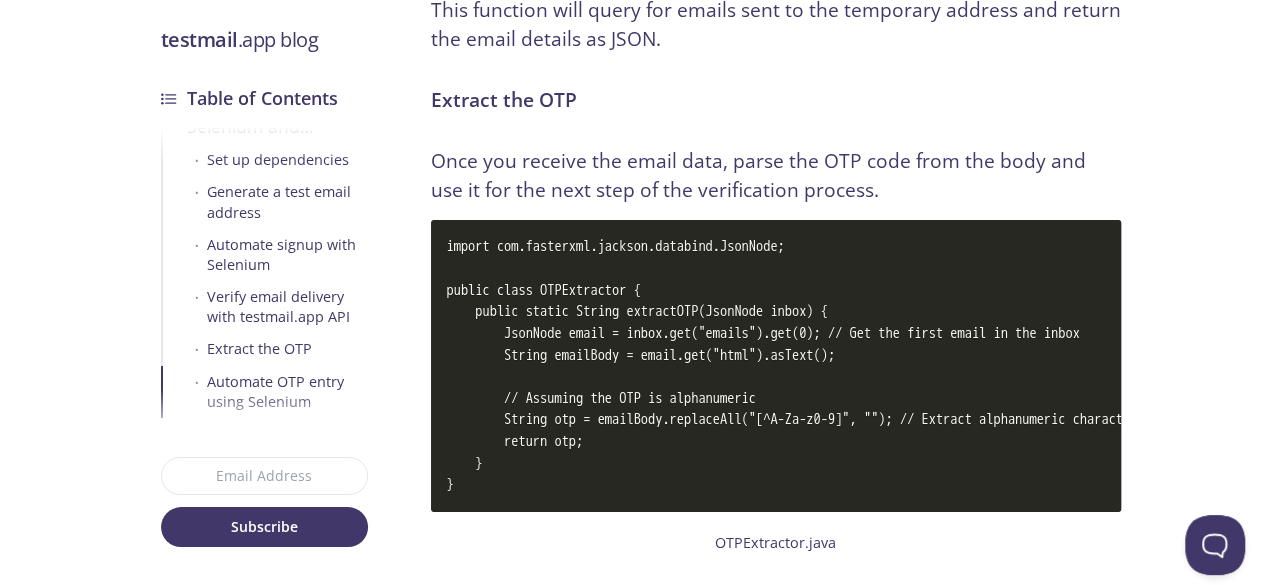 scroll, scrollTop: 8360, scrollLeft: 0, axis: vertical 